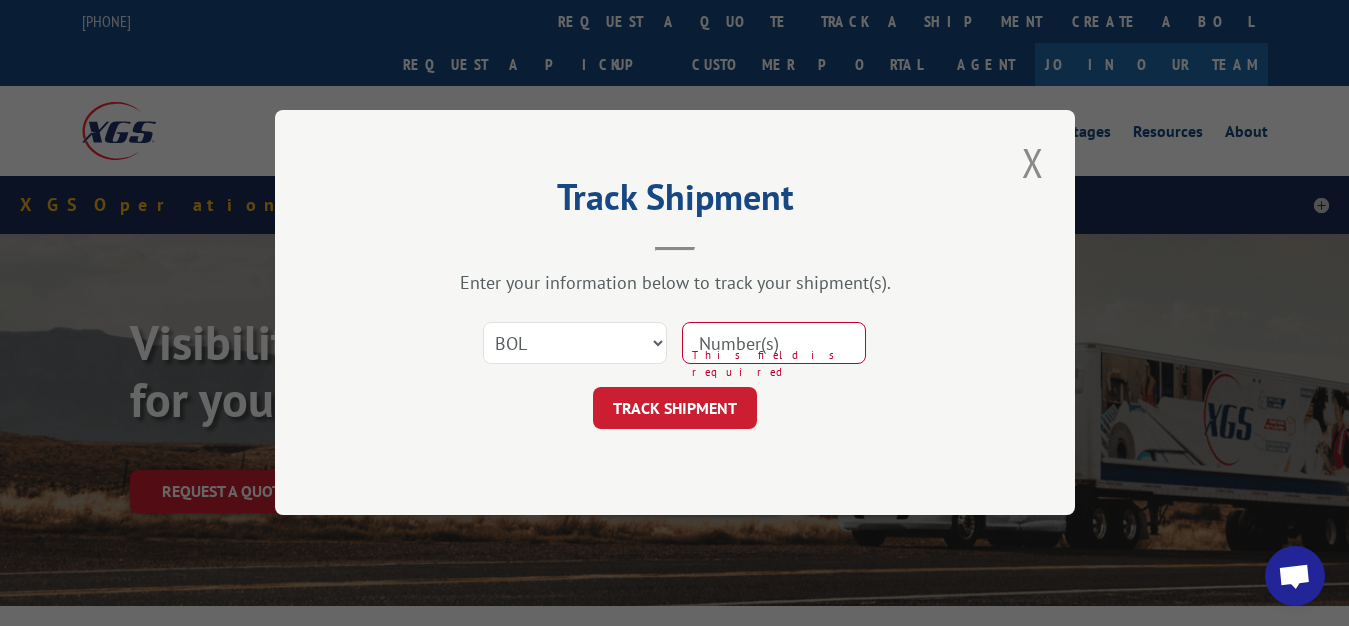 select on "bol" 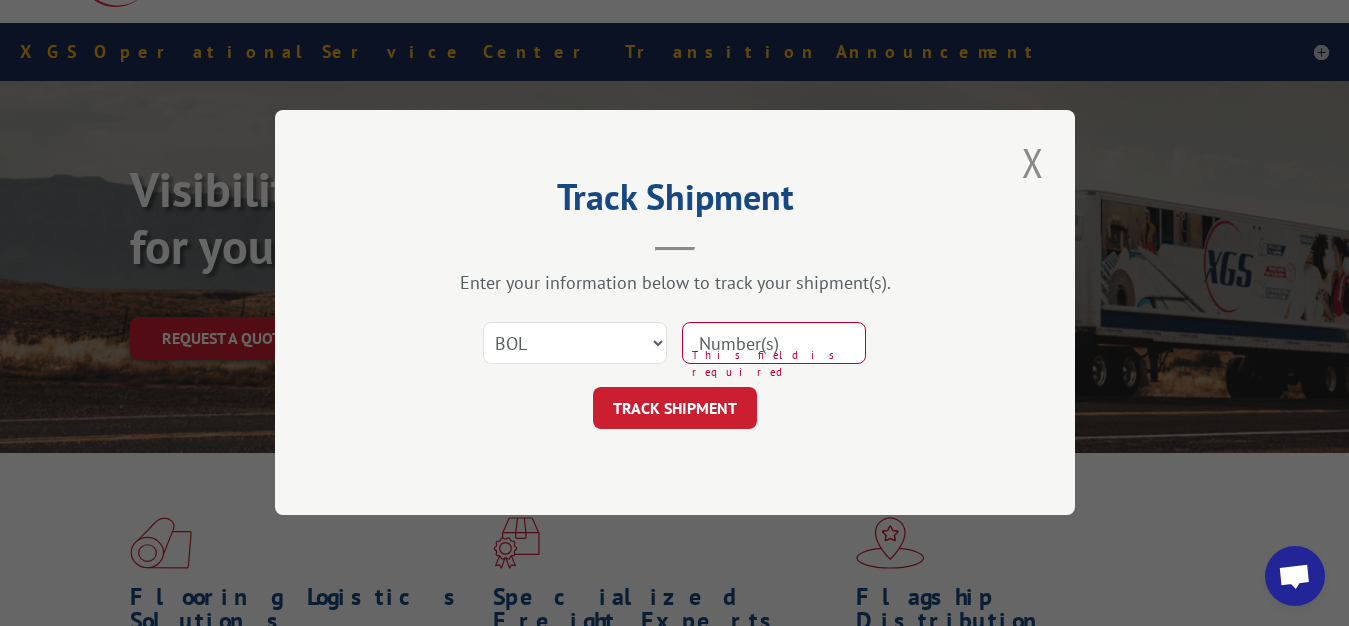 click at bounding box center (774, 344) 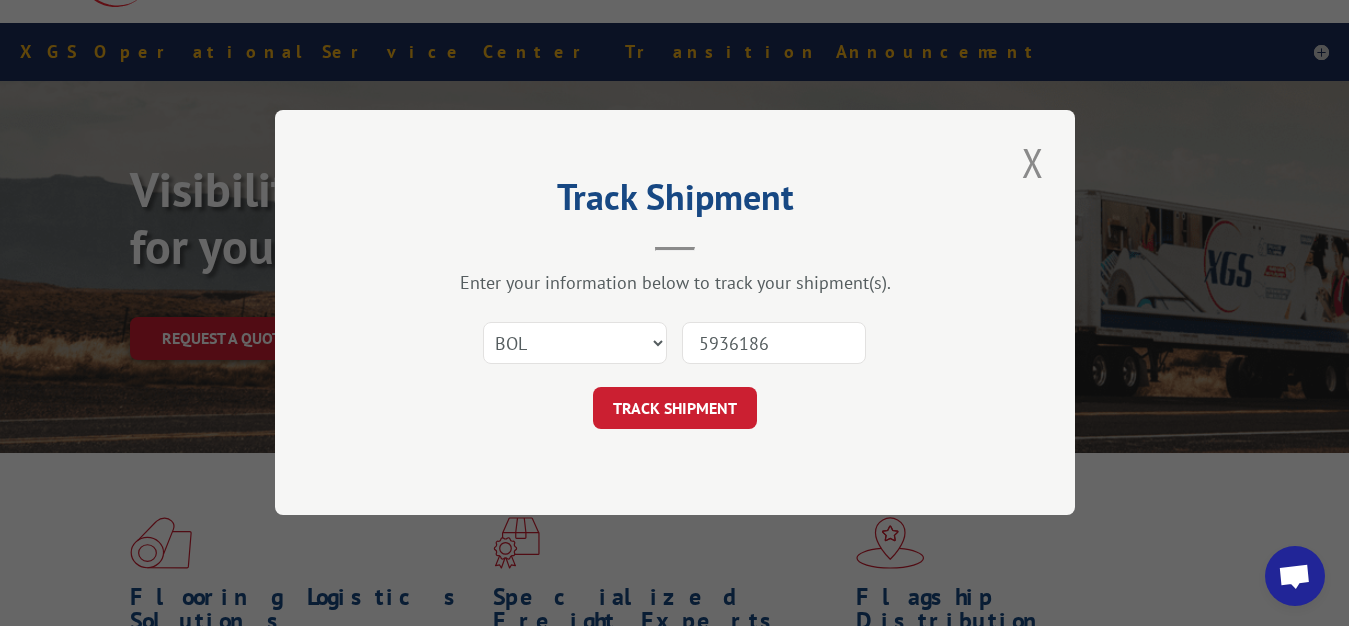 type on "5936186" 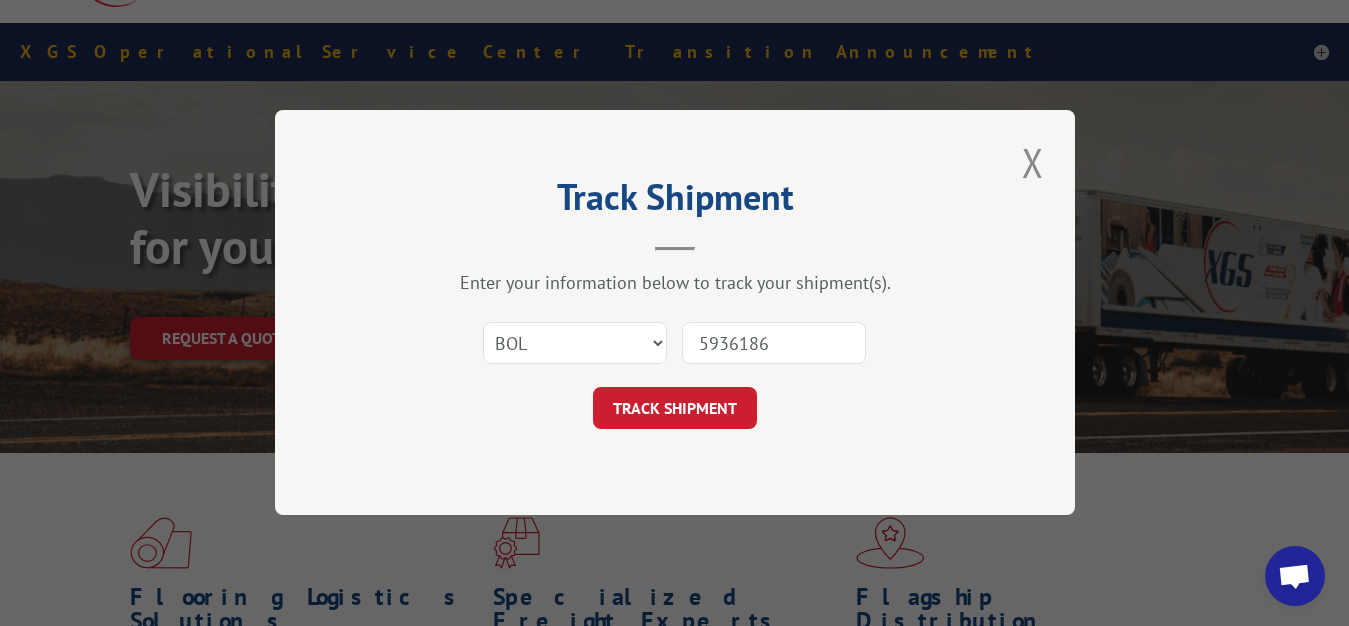 click on "TRACK SHIPMENT" at bounding box center [675, 409] 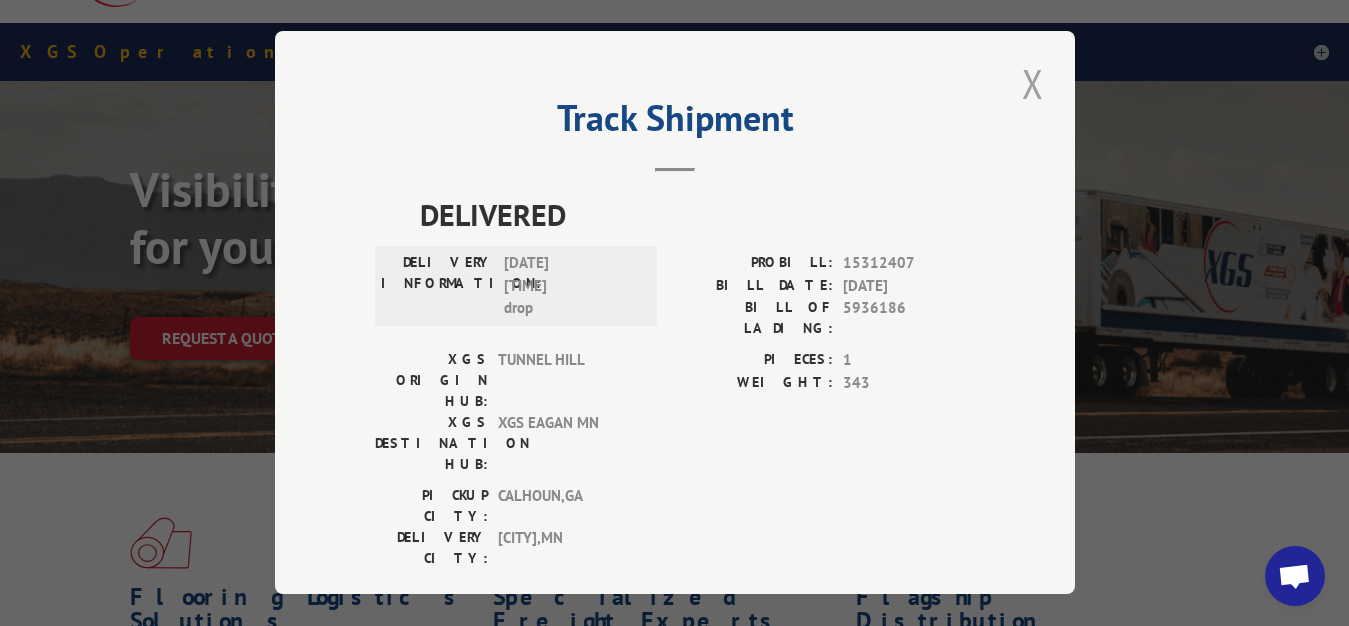 drag, startPoint x: 1016, startPoint y: 70, endPoint x: 1003, endPoint y: 79, distance: 15.811388 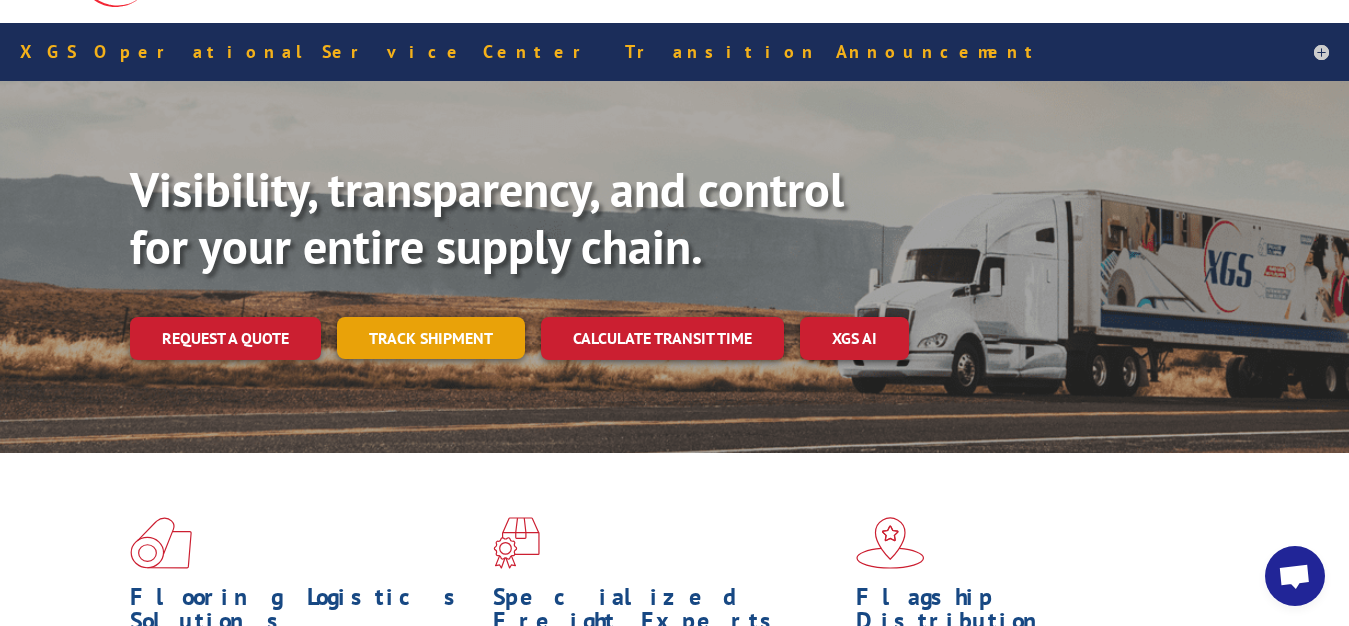 click on "Track shipment" at bounding box center (431, 338) 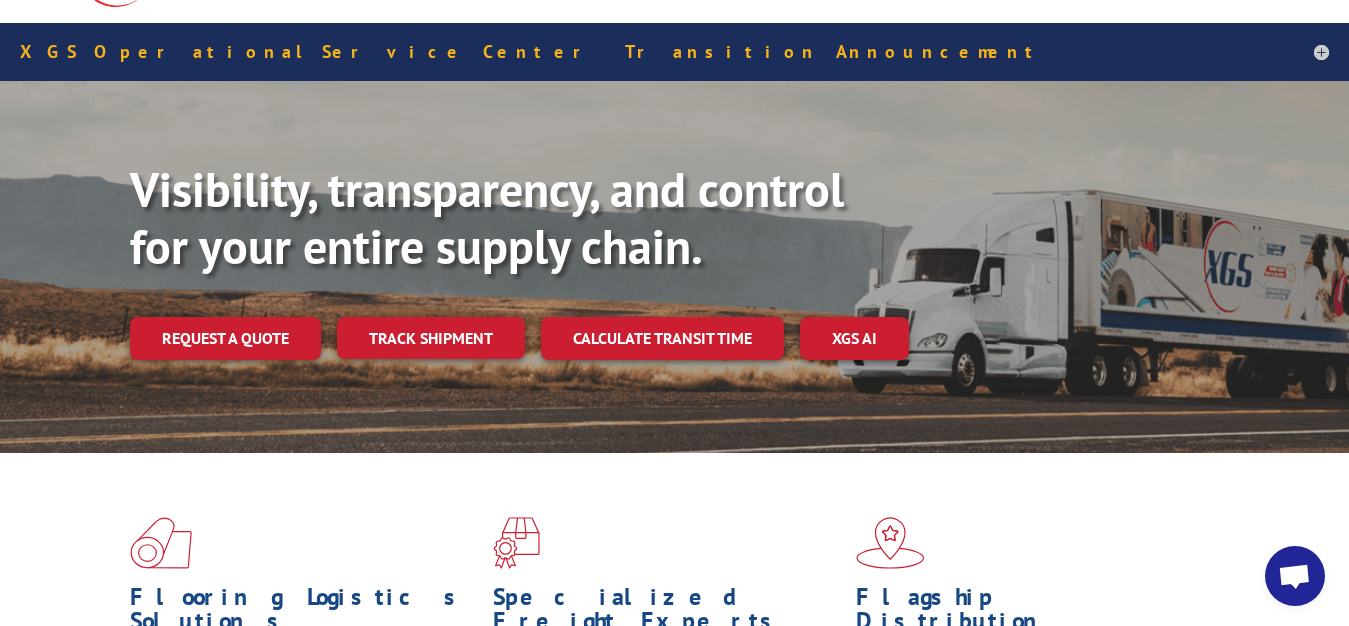 scroll, scrollTop: 0, scrollLeft: 0, axis: both 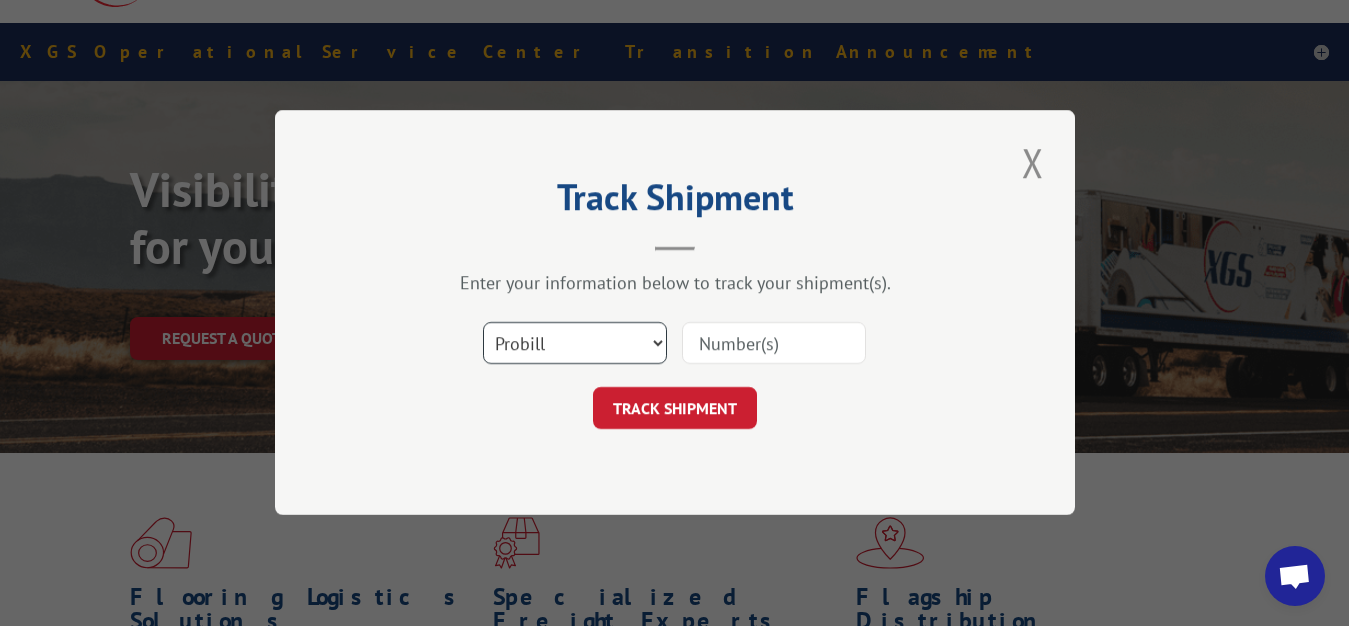 click on "Select category... Probill BOL PO" at bounding box center [575, 344] 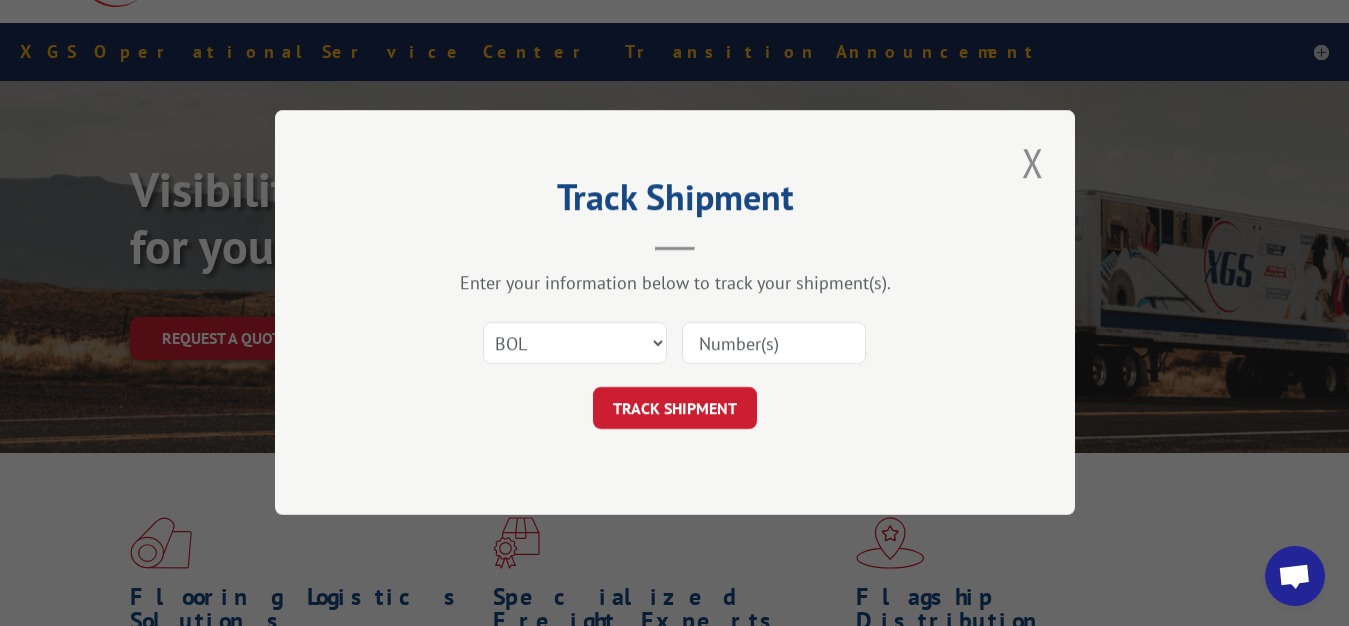 drag, startPoint x: 737, startPoint y: 333, endPoint x: 746, endPoint y: 233, distance: 100.40418 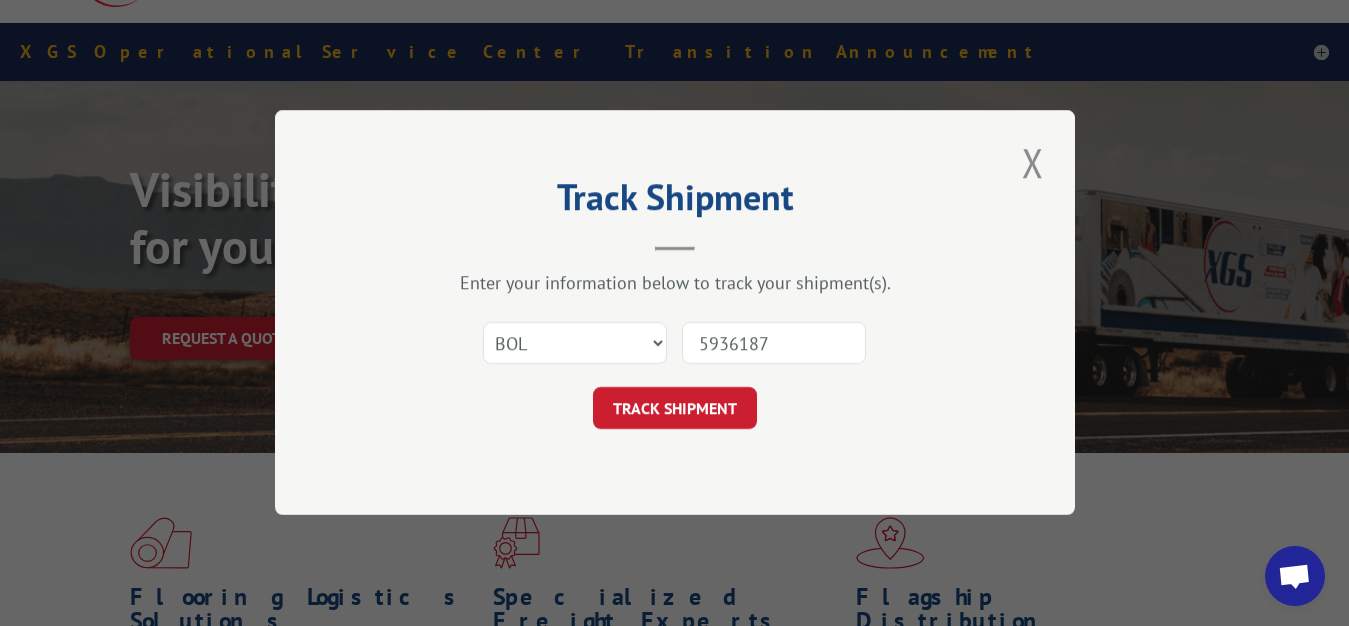 type on "5936187" 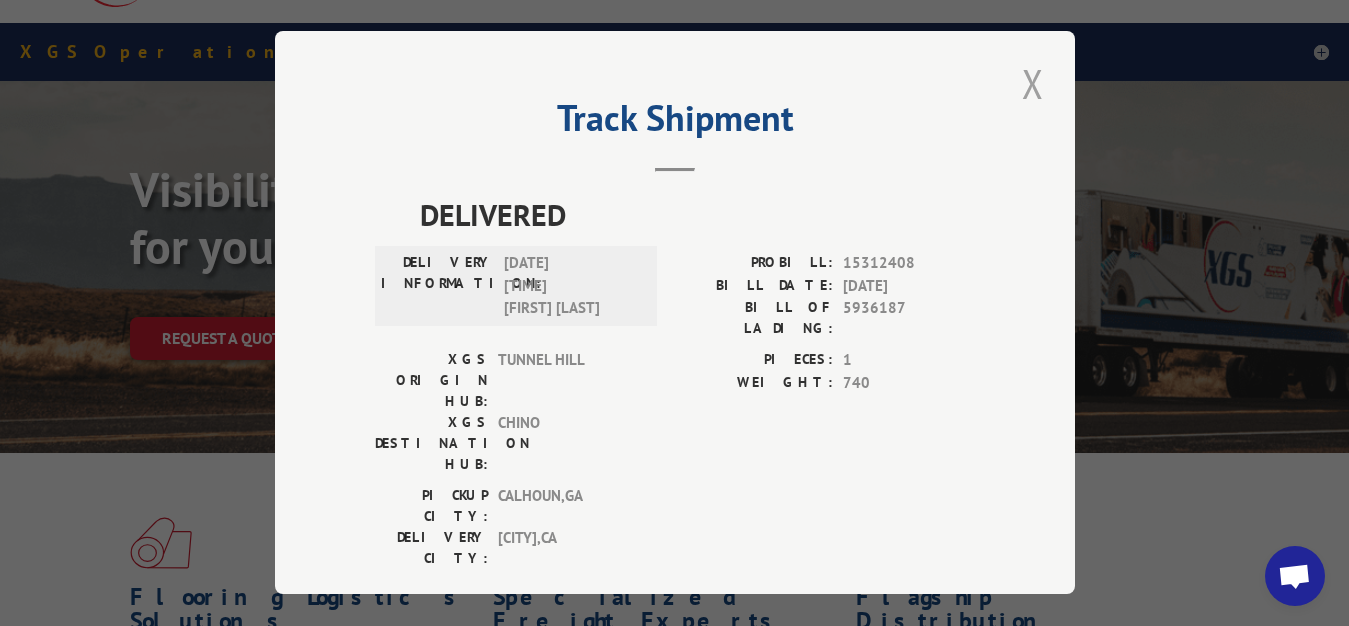 click at bounding box center [1033, 83] 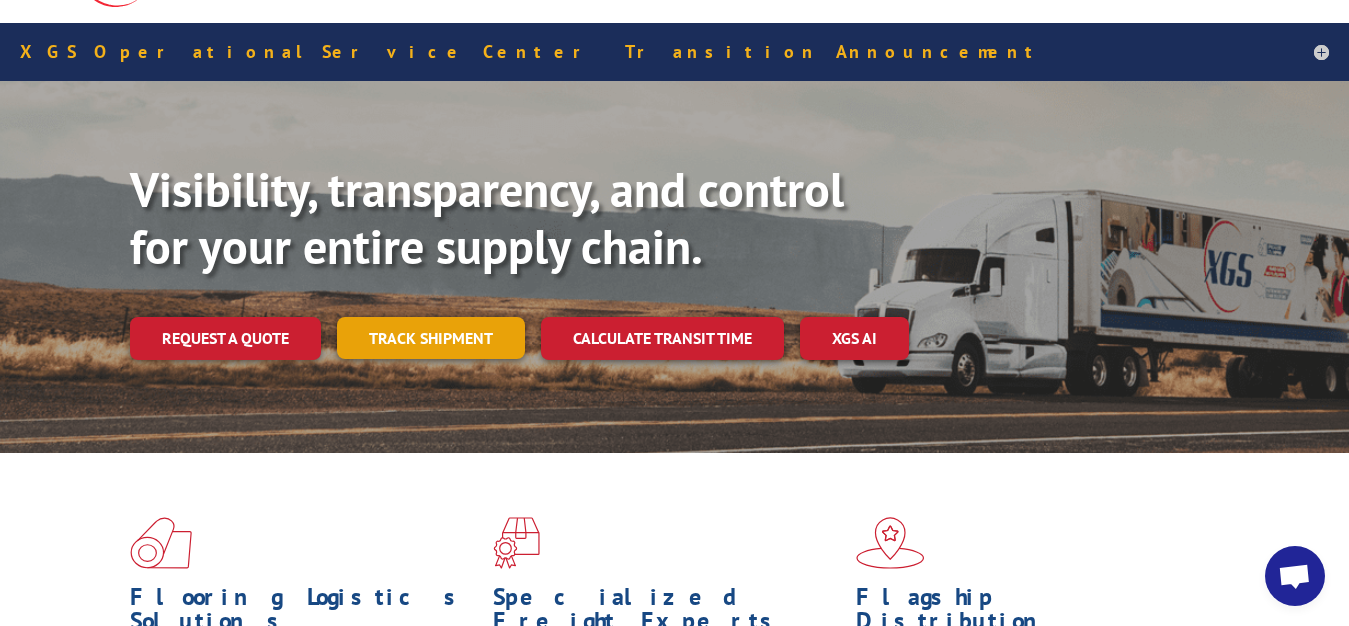 click on "Track shipment" at bounding box center [431, 338] 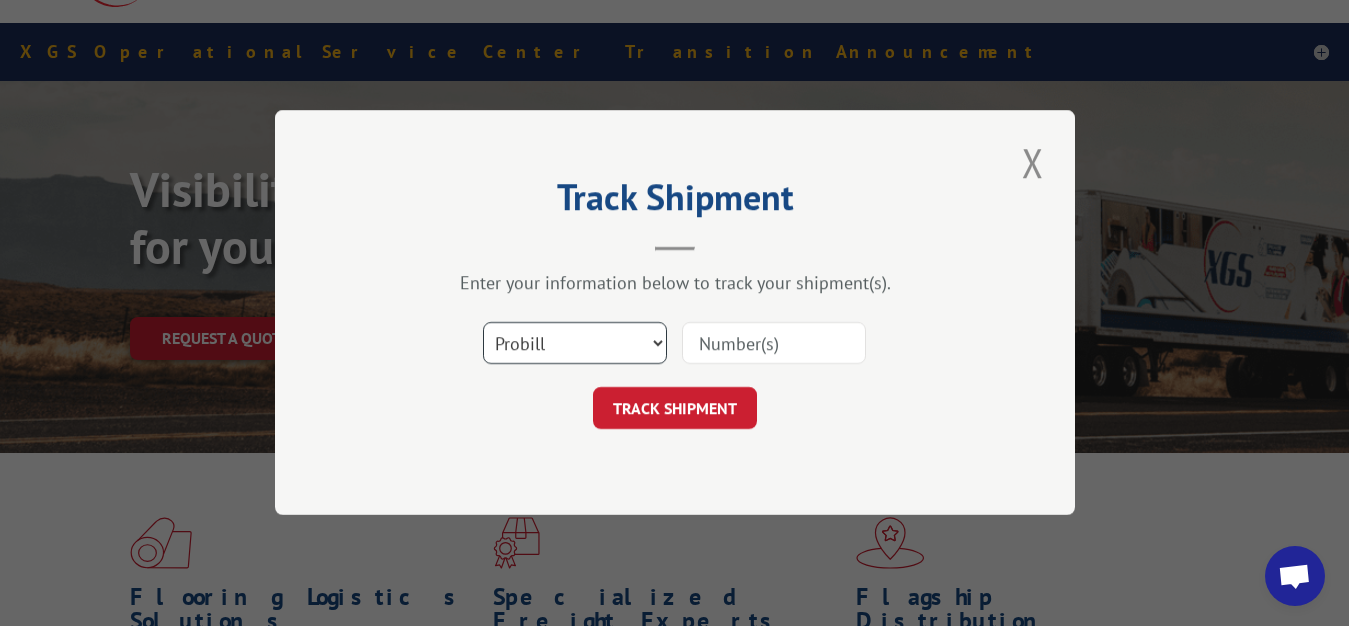 click on "Select category... Probill BOL PO" at bounding box center [575, 344] 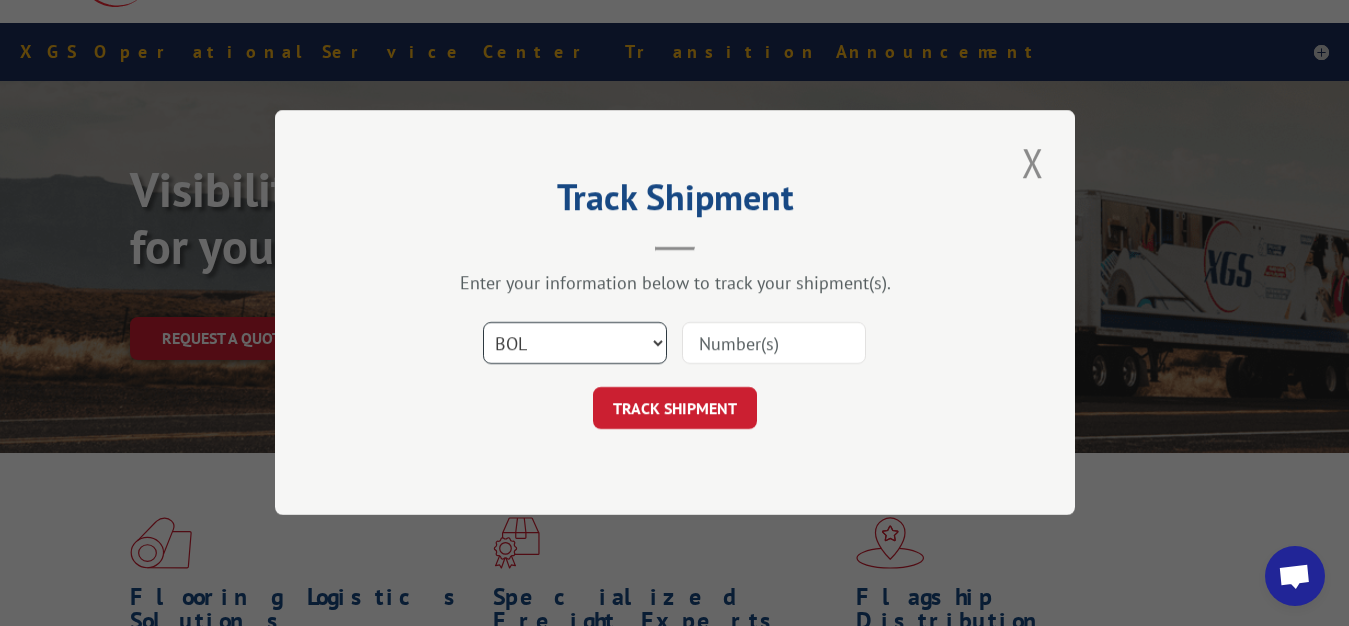 click on "BOL" at bounding box center (0, 0) 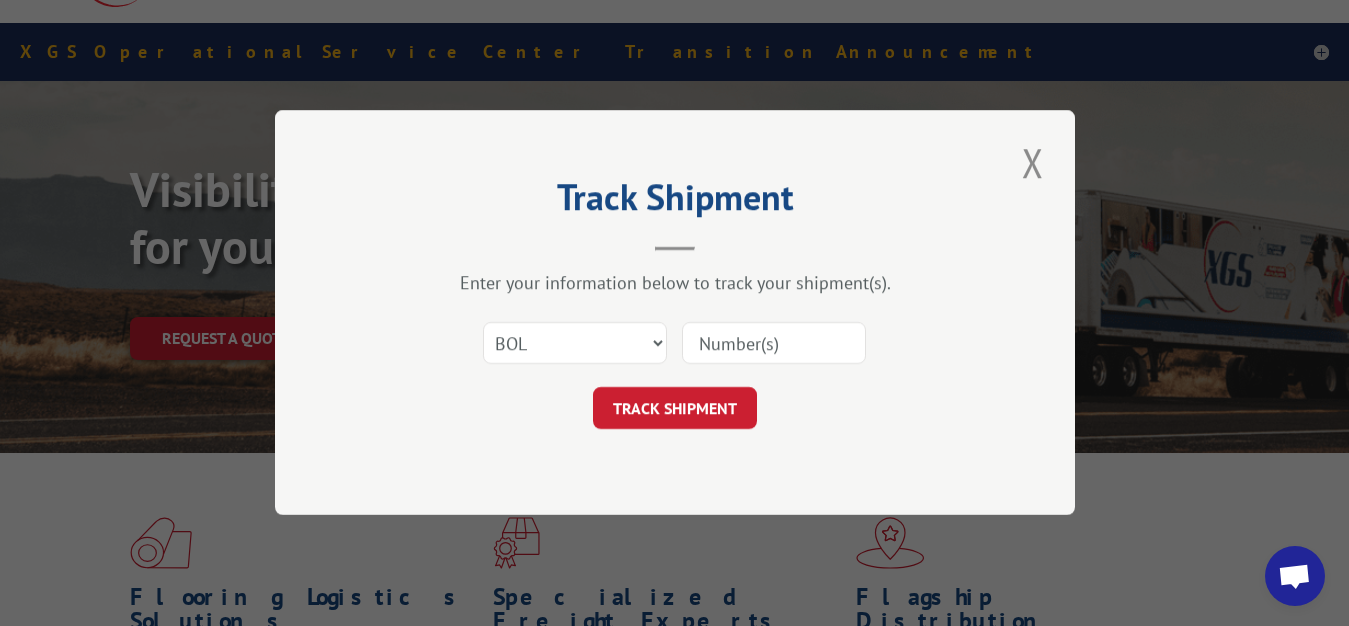 drag, startPoint x: 709, startPoint y: 337, endPoint x: 701, endPoint y: 236, distance: 101.31634 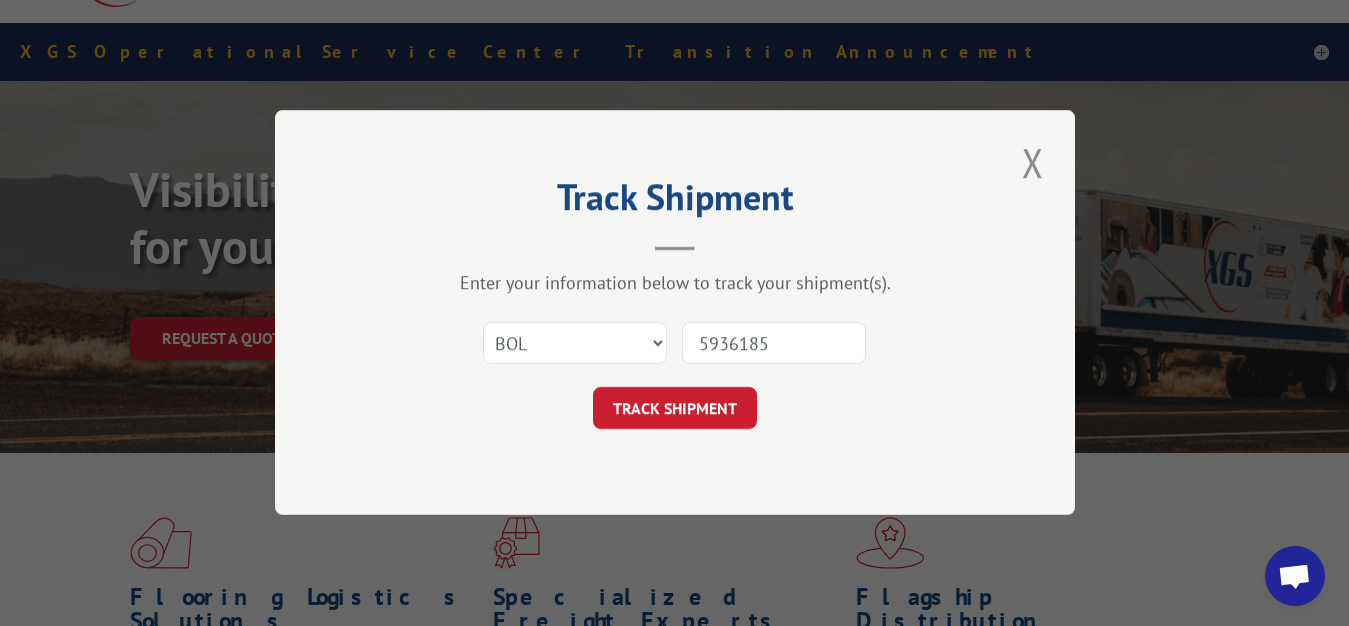 type on "5936185" 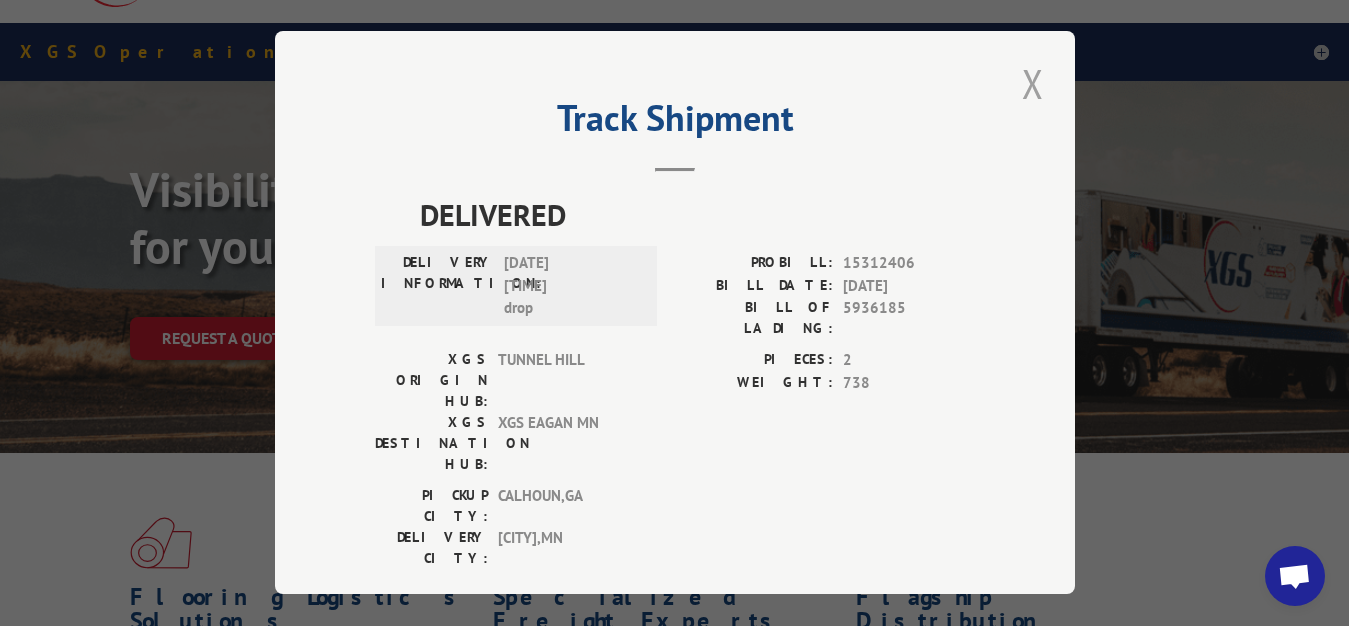 click at bounding box center [1033, 83] 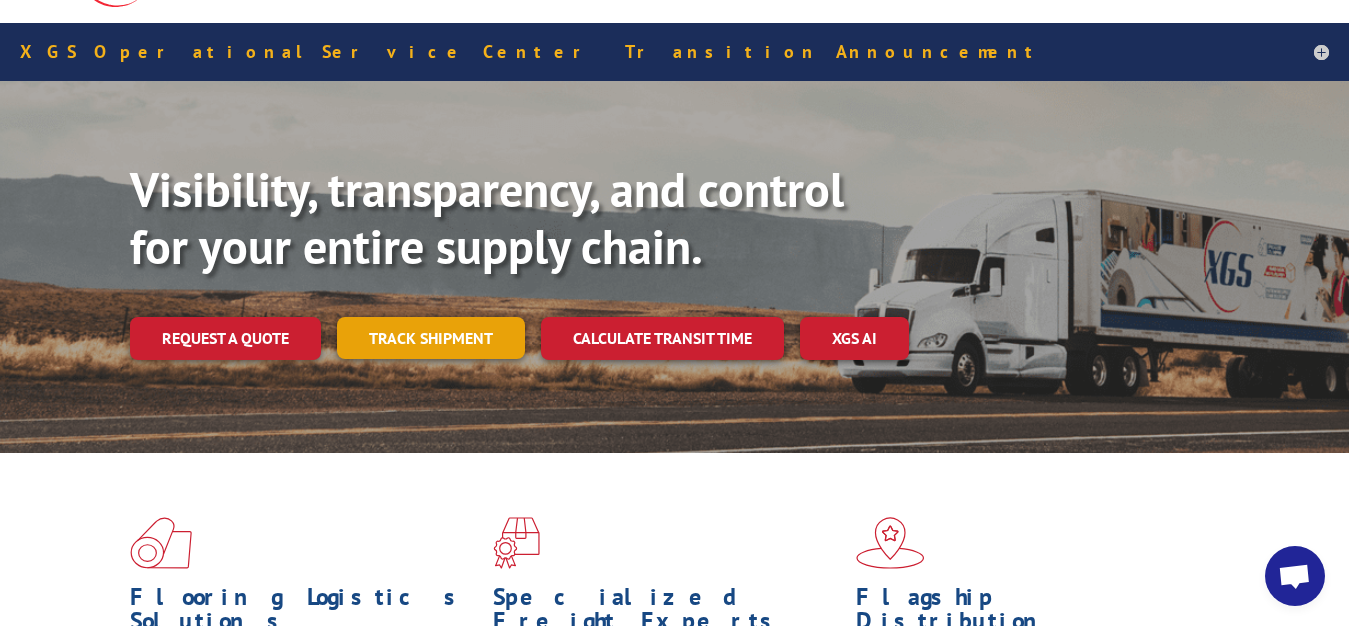 click on "Track shipment" at bounding box center [431, 338] 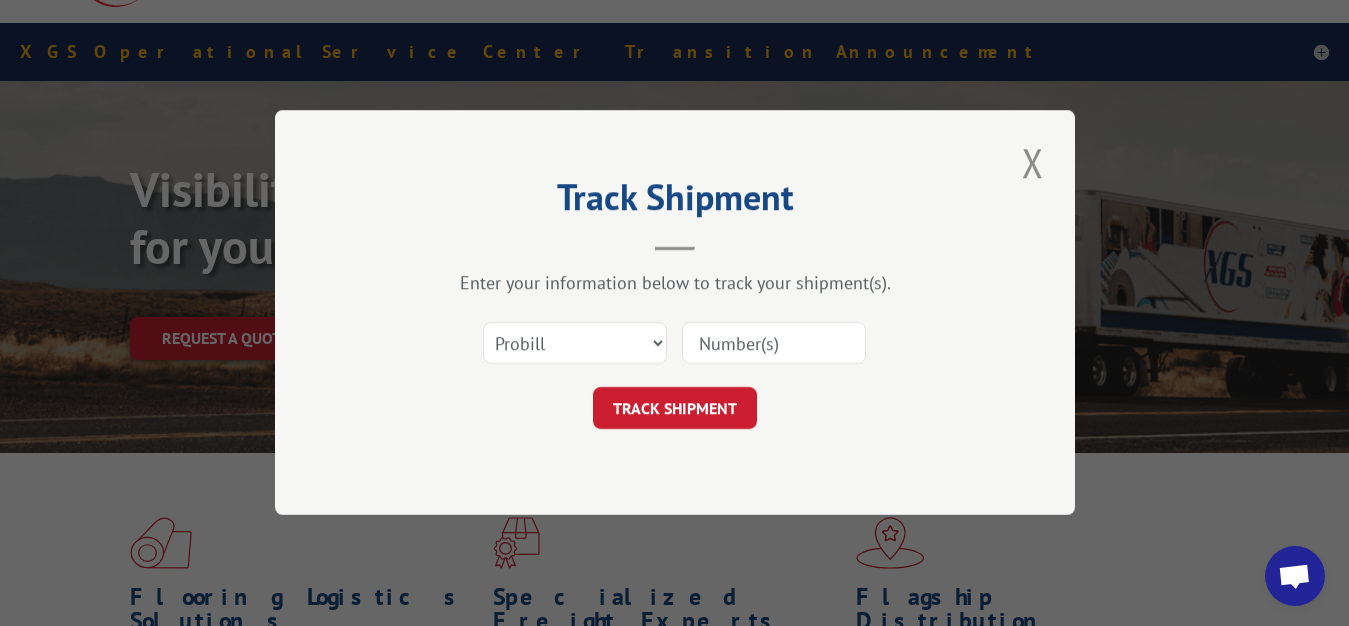 scroll, scrollTop: 0, scrollLeft: 0, axis: both 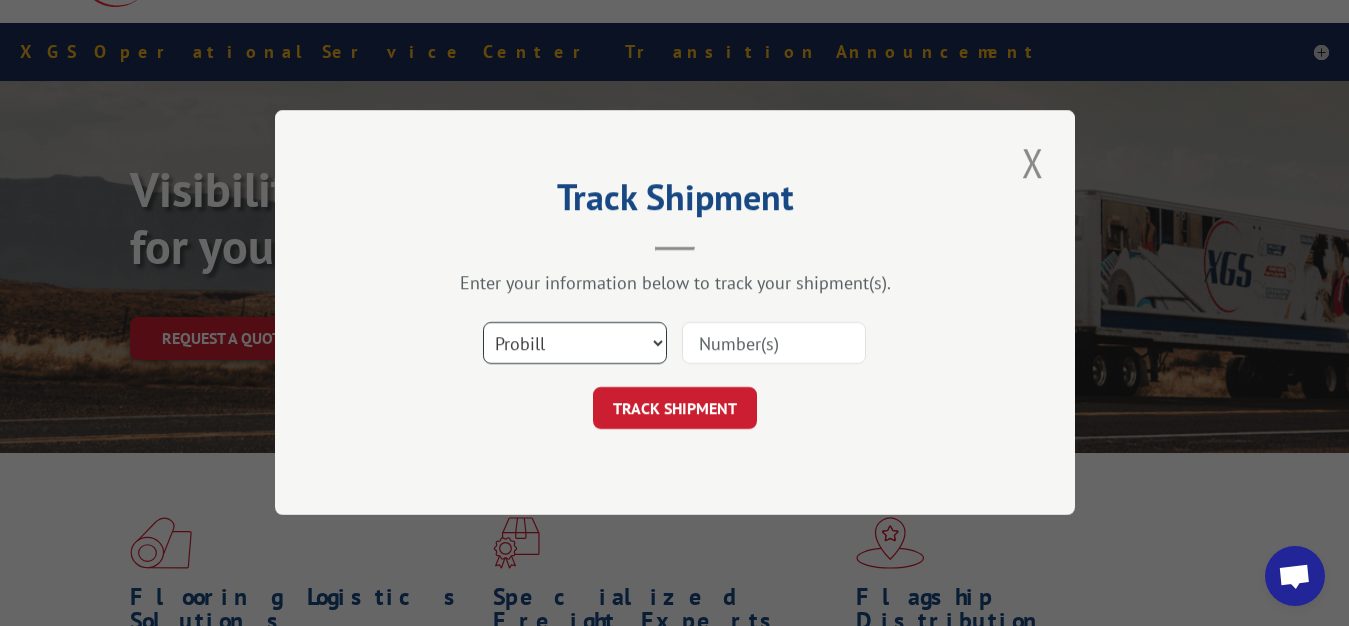 click on "Select category... Probill BOL PO" at bounding box center [575, 344] 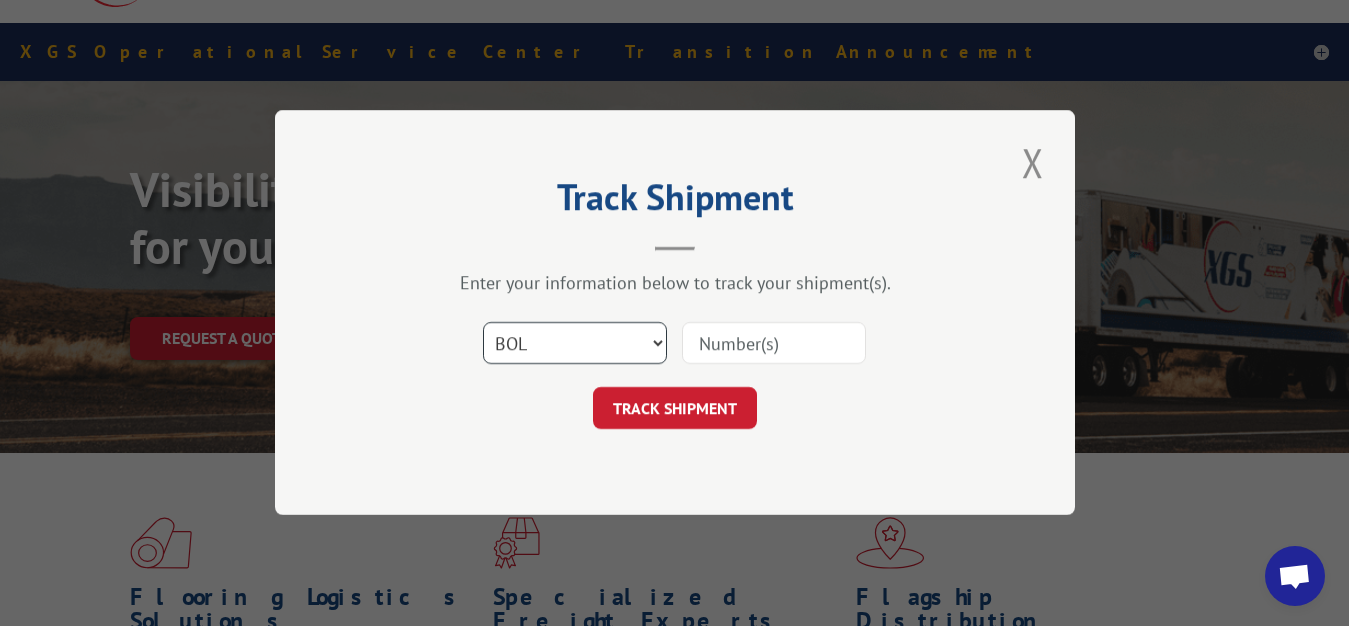 click on "BOL" at bounding box center (0, 0) 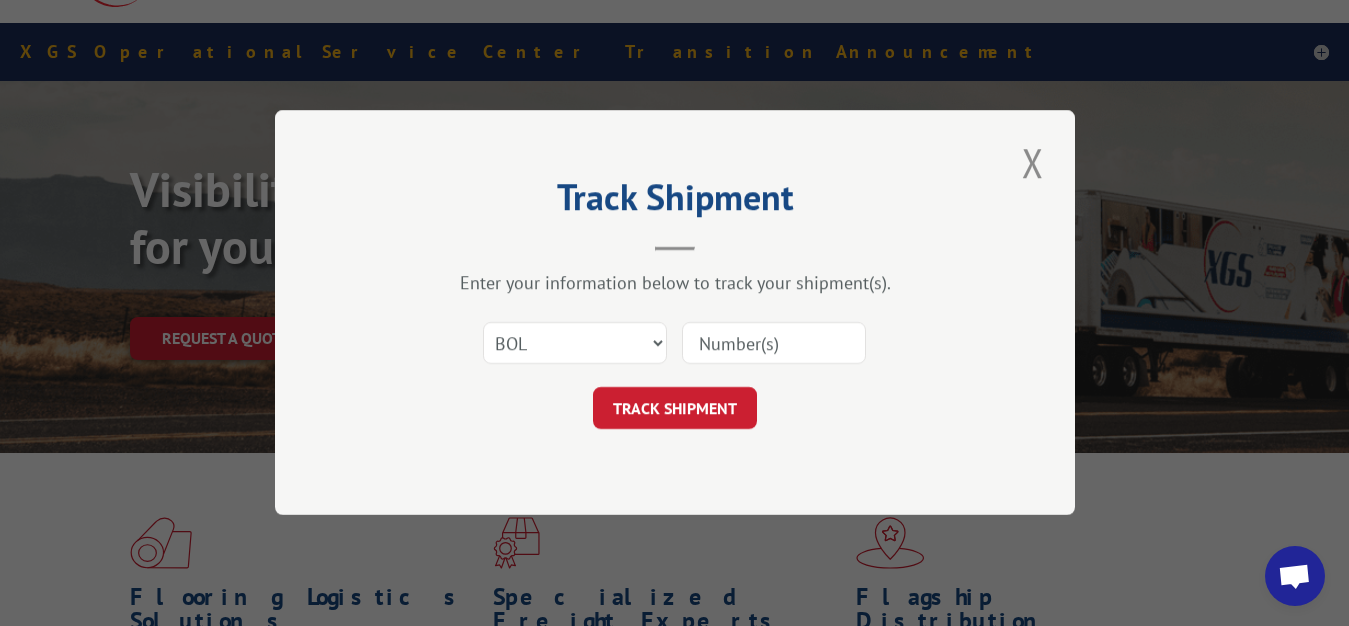 drag, startPoint x: 700, startPoint y: 337, endPoint x: 712, endPoint y: 315, distance: 25.059929 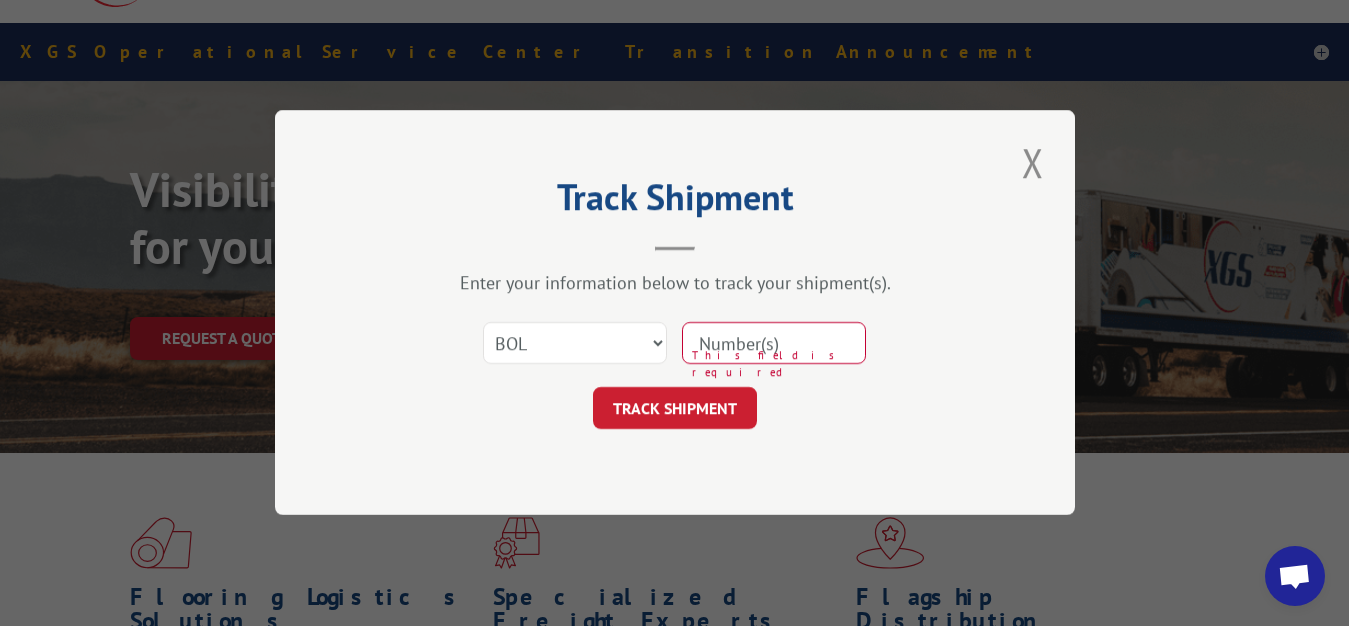 click at bounding box center (774, 344) 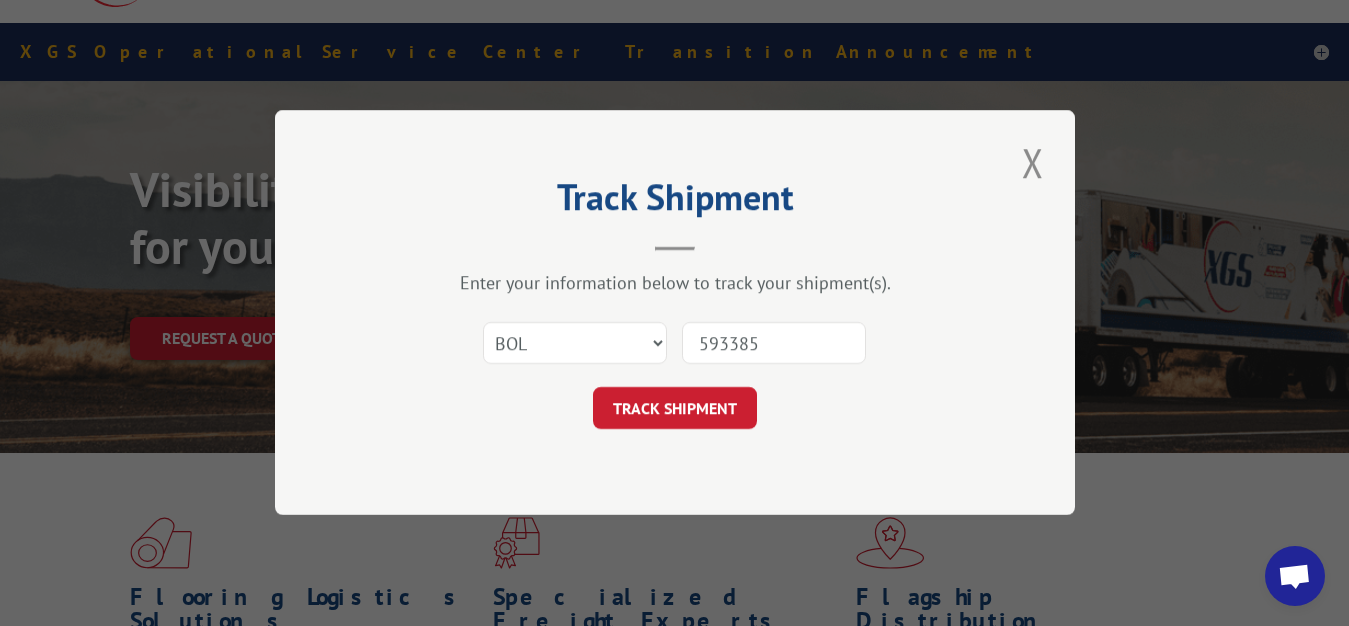 type on "5933858" 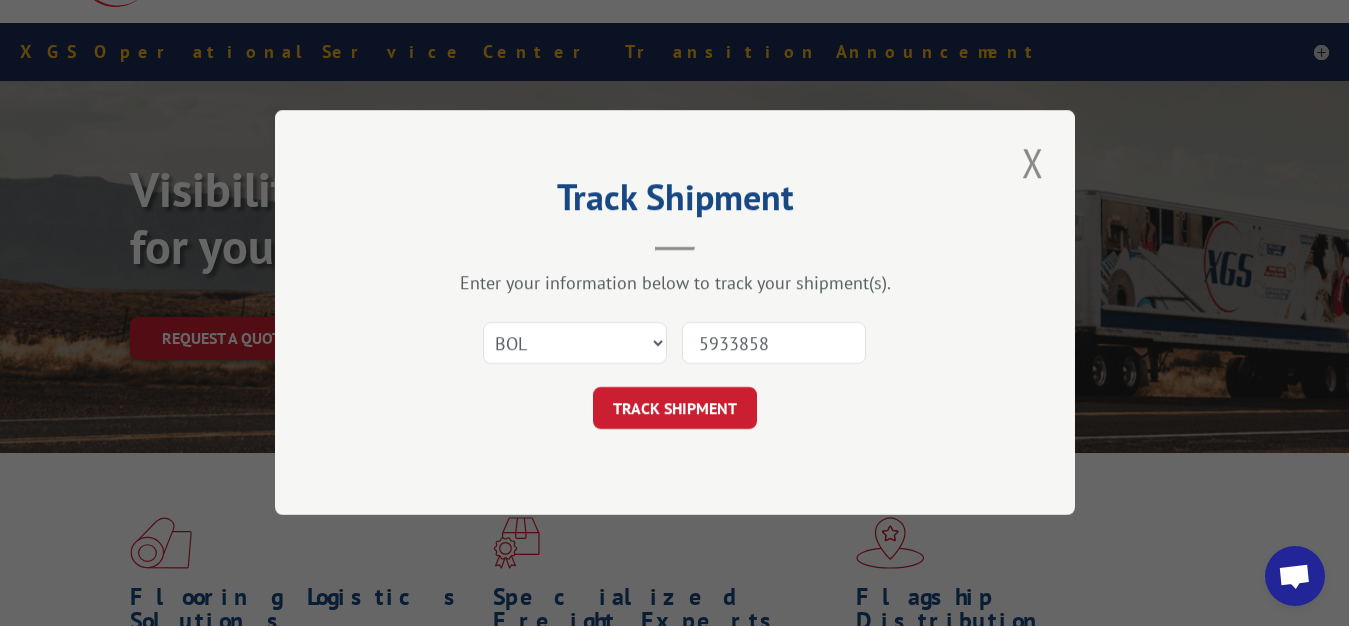 click on "TRACK SHIPMENT" at bounding box center [675, 409] 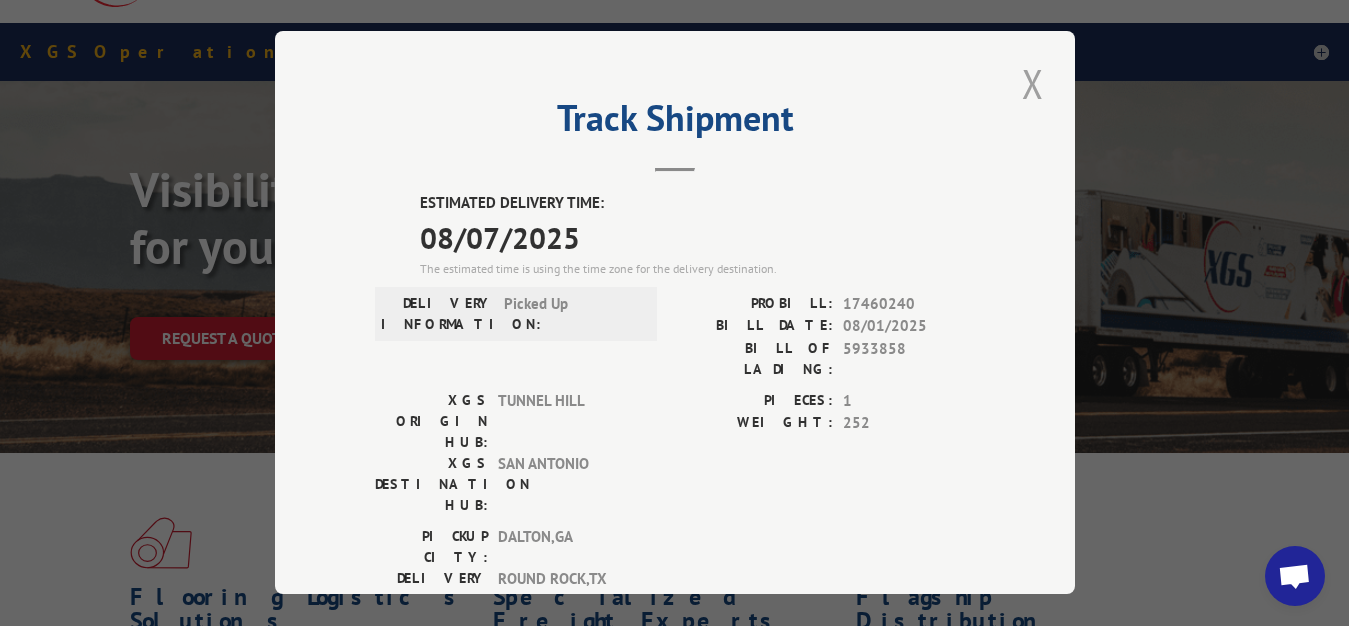 click at bounding box center [1033, 83] 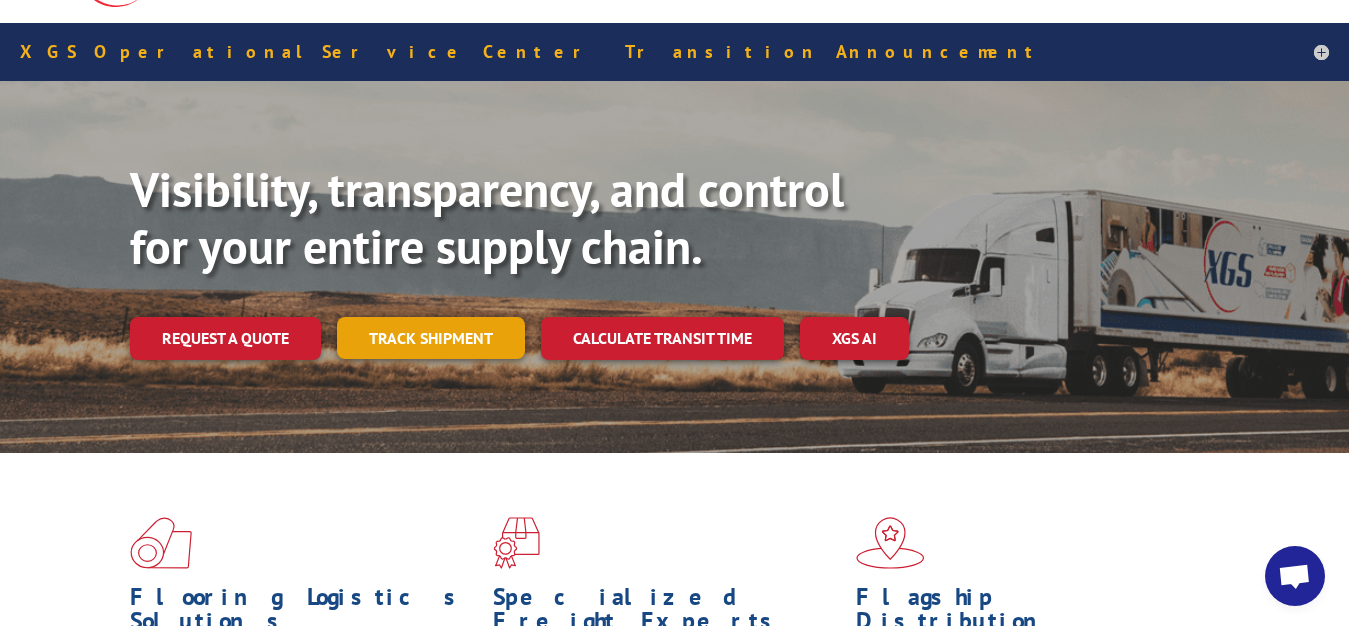 click on "Track shipment" at bounding box center (431, 338) 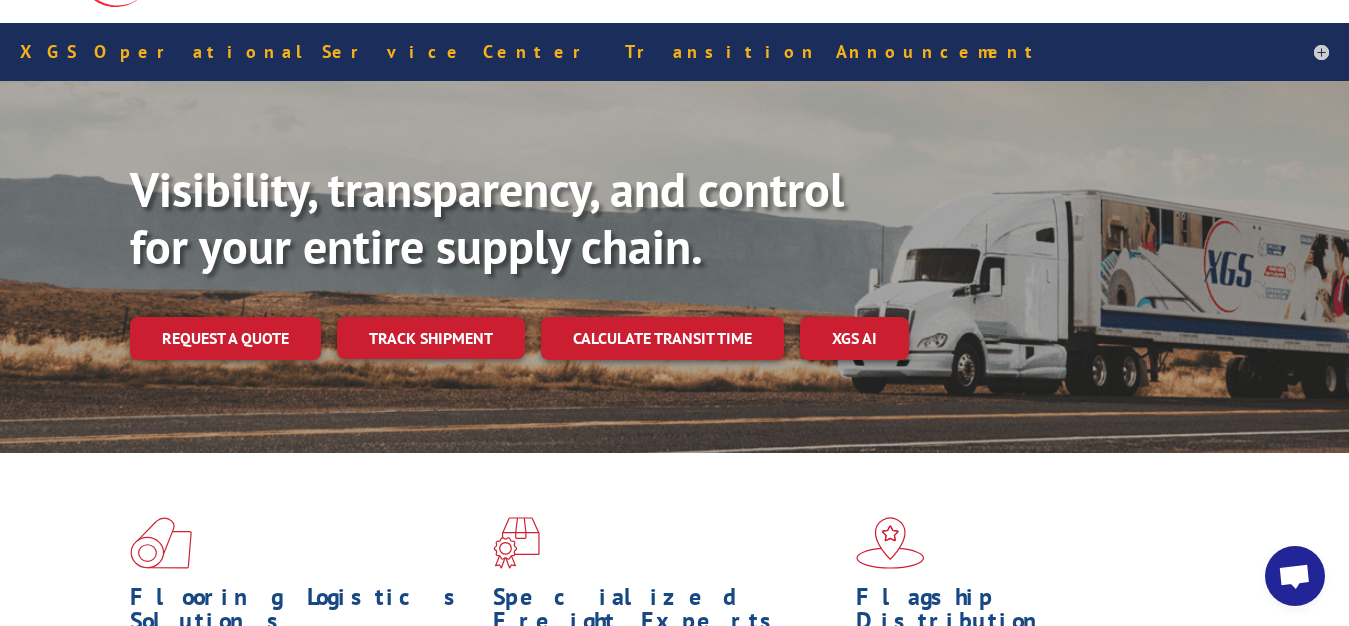 scroll, scrollTop: 0, scrollLeft: 0, axis: both 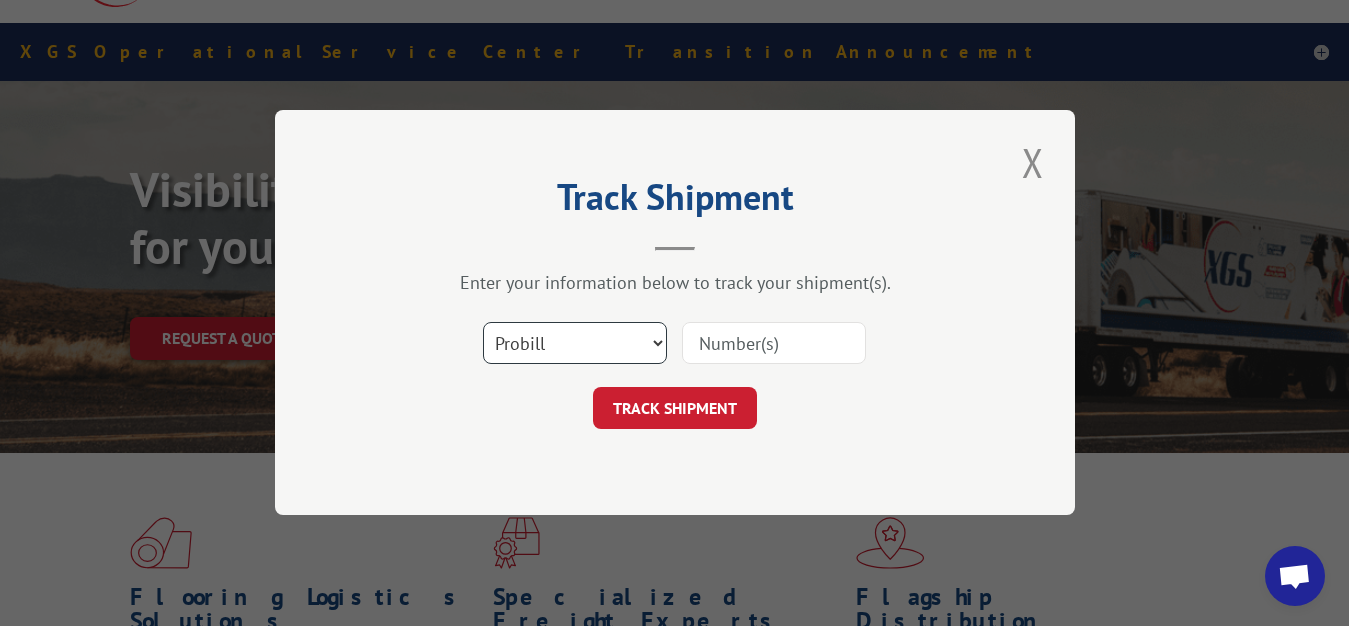 click on "Select category... Probill BOL PO" at bounding box center (575, 344) 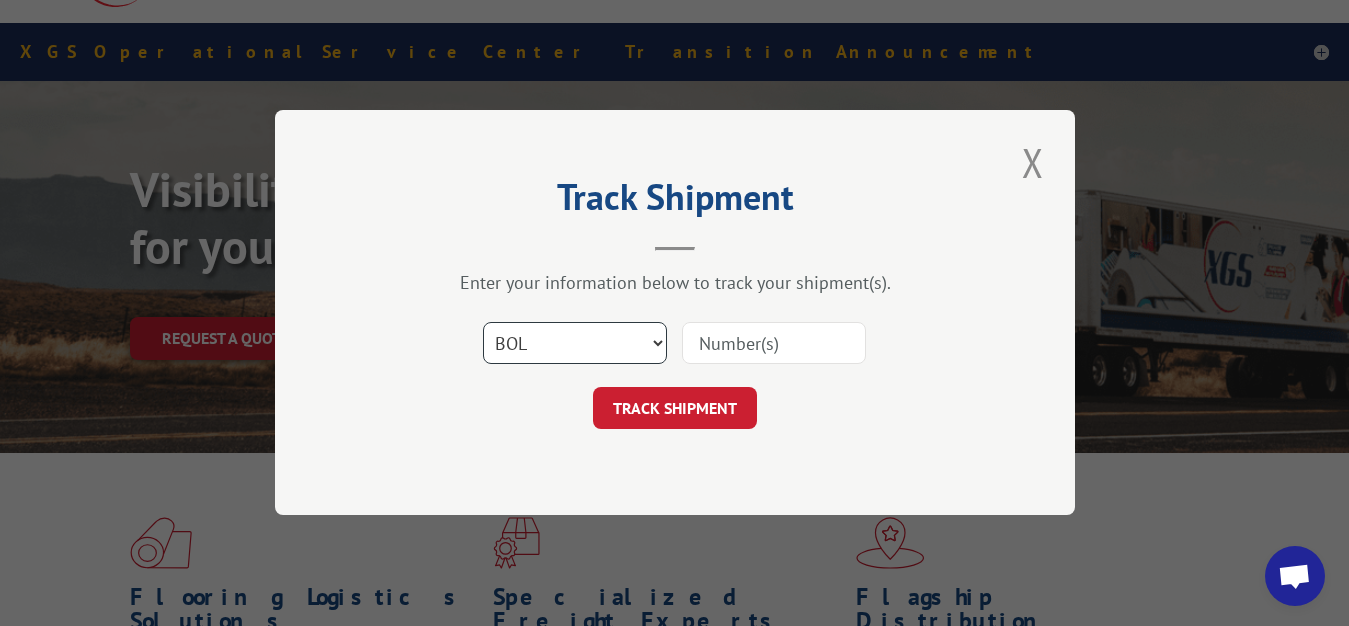 click on "BOL" at bounding box center [0, 0] 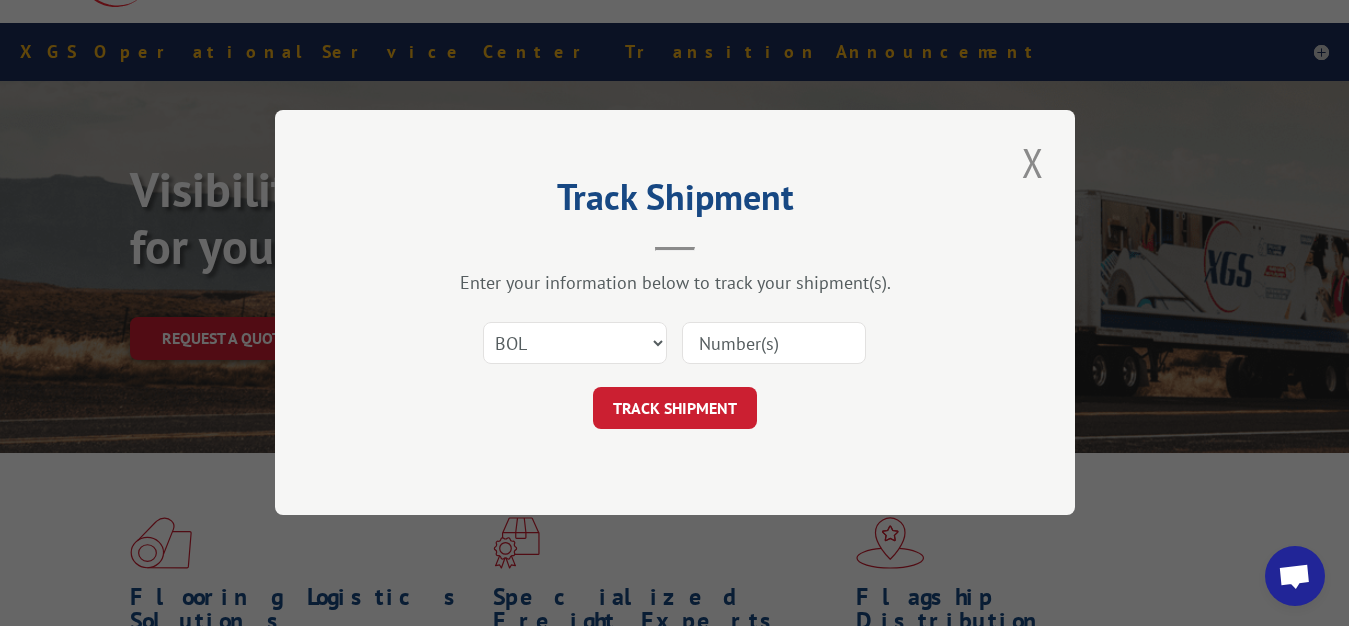 drag, startPoint x: 765, startPoint y: 335, endPoint x: 725, endPoint y: 175, distance: 164.92422 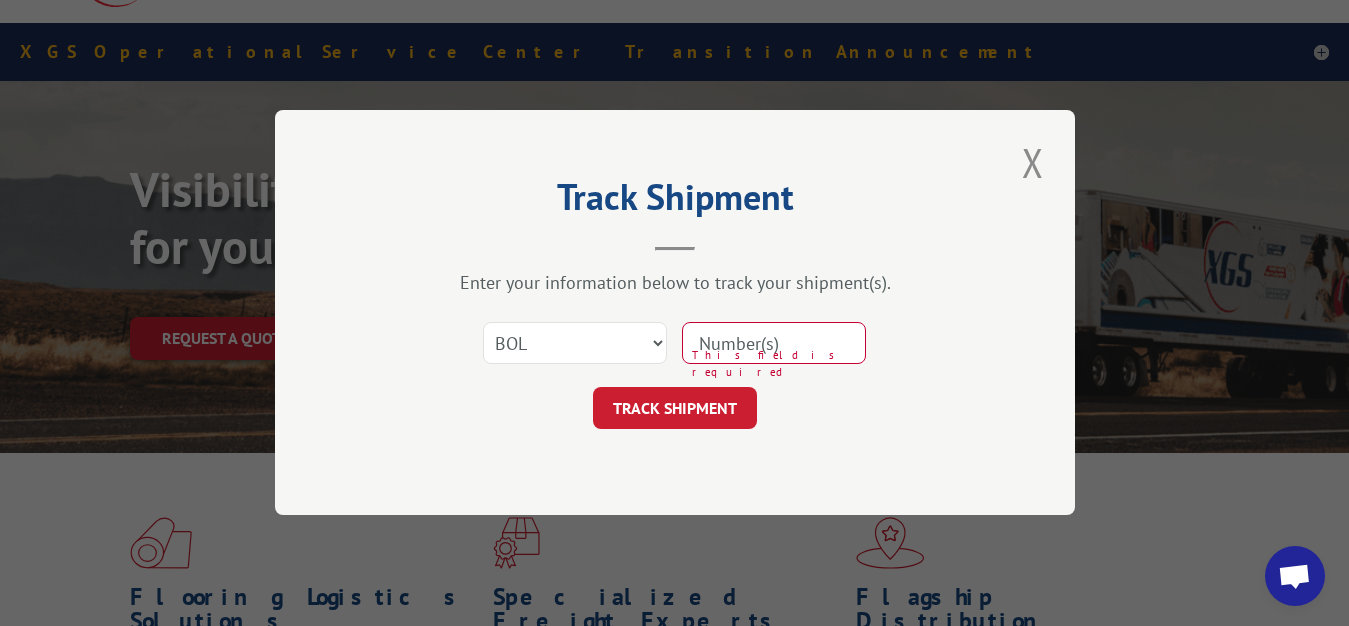 click at bounding box center [774, 344] 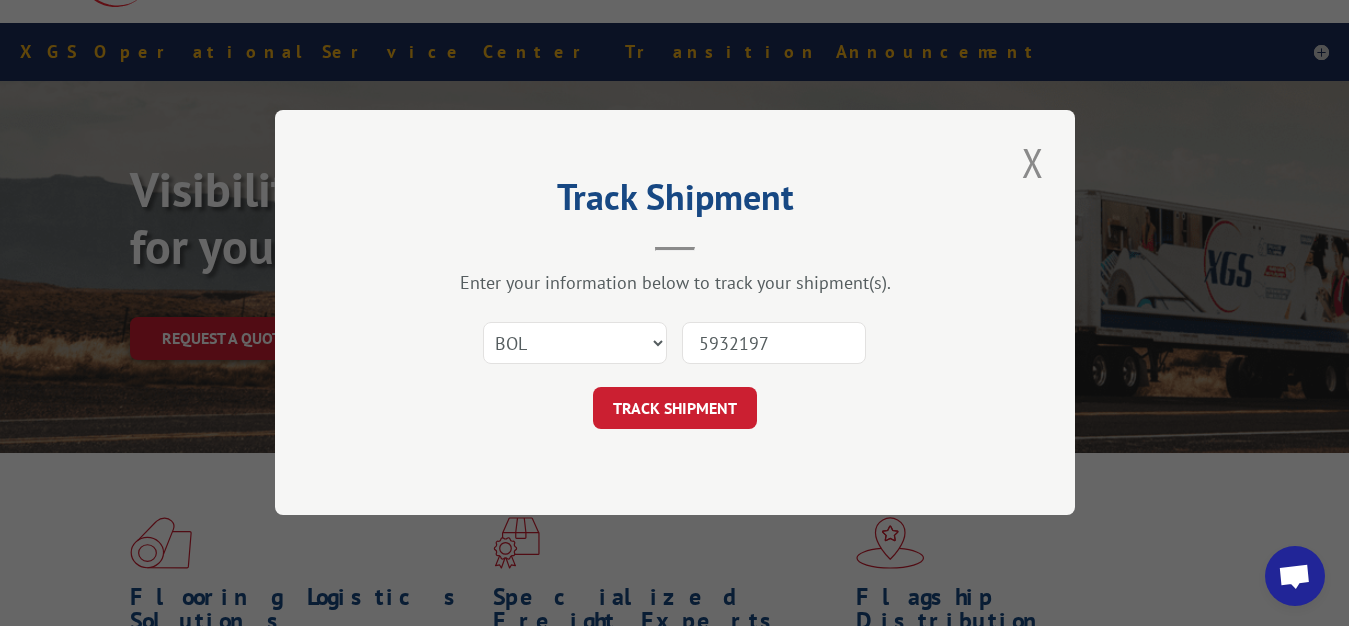 type on "5932197" 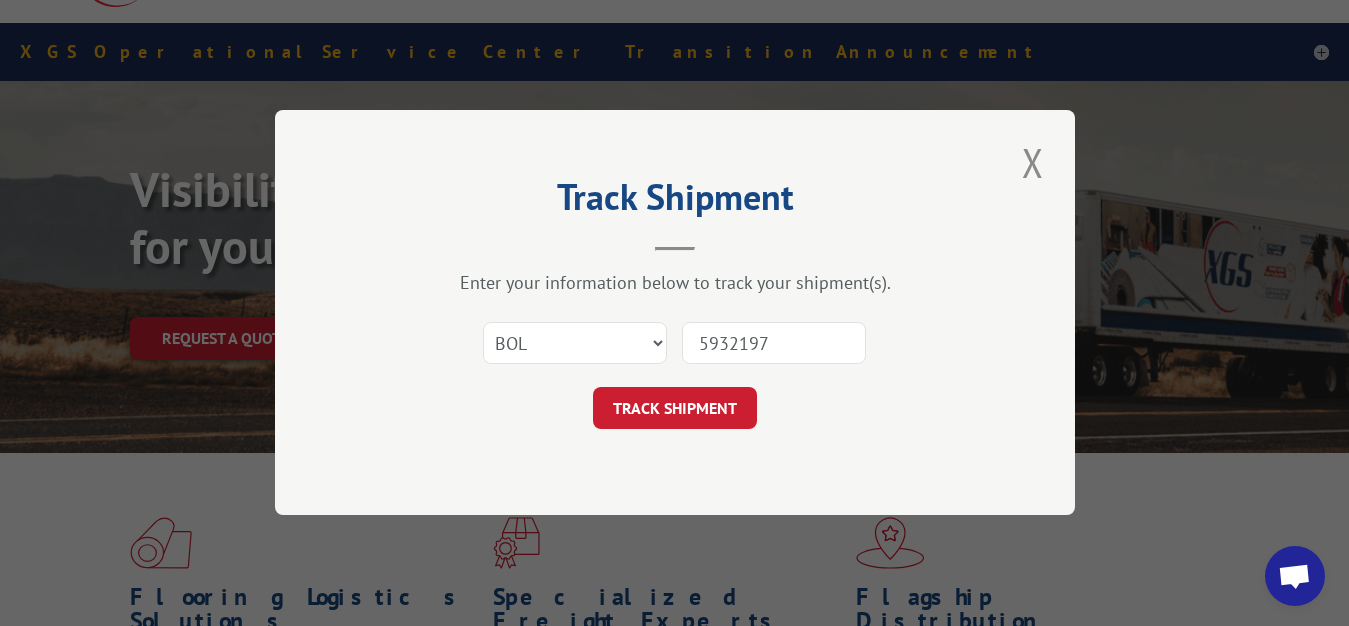 click on "TRACK SHIPMENT" at bounding box center (675, 409) 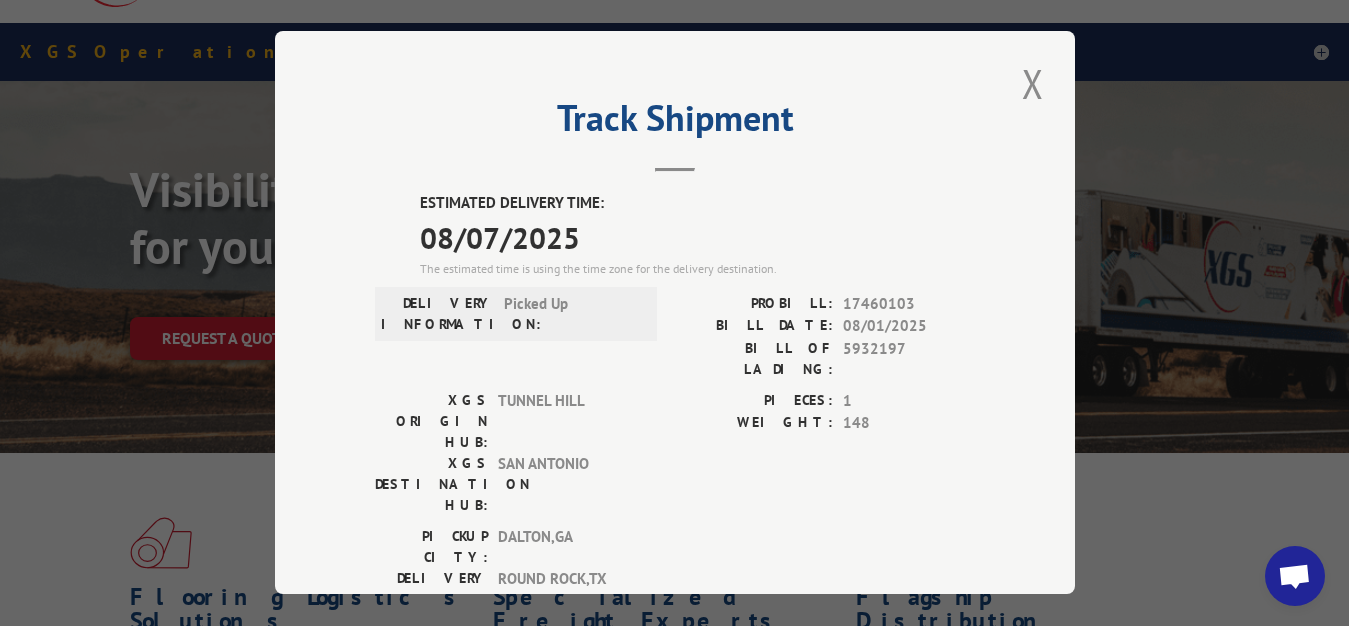 drag, startPoint x: 1019, startPoint y: 73, endPoint x: 1005, endPoint y: 84, distance: 17.804493 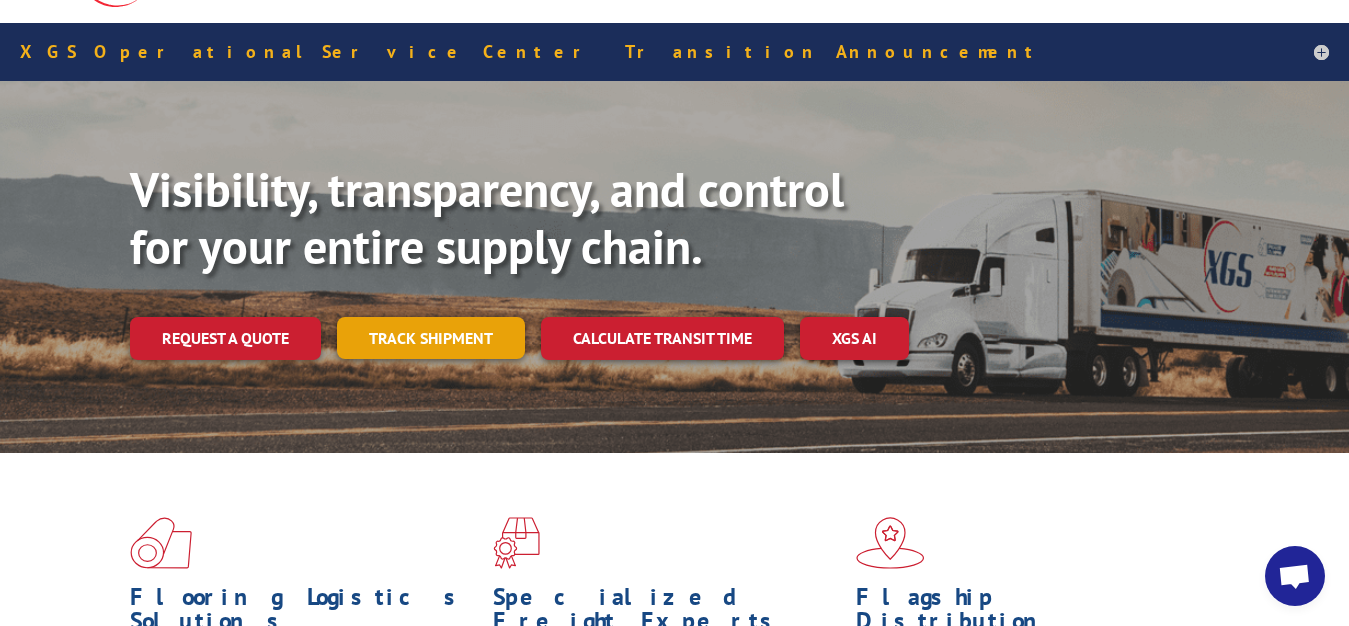 click on "Track shipment" at bounding box center [431, 338] 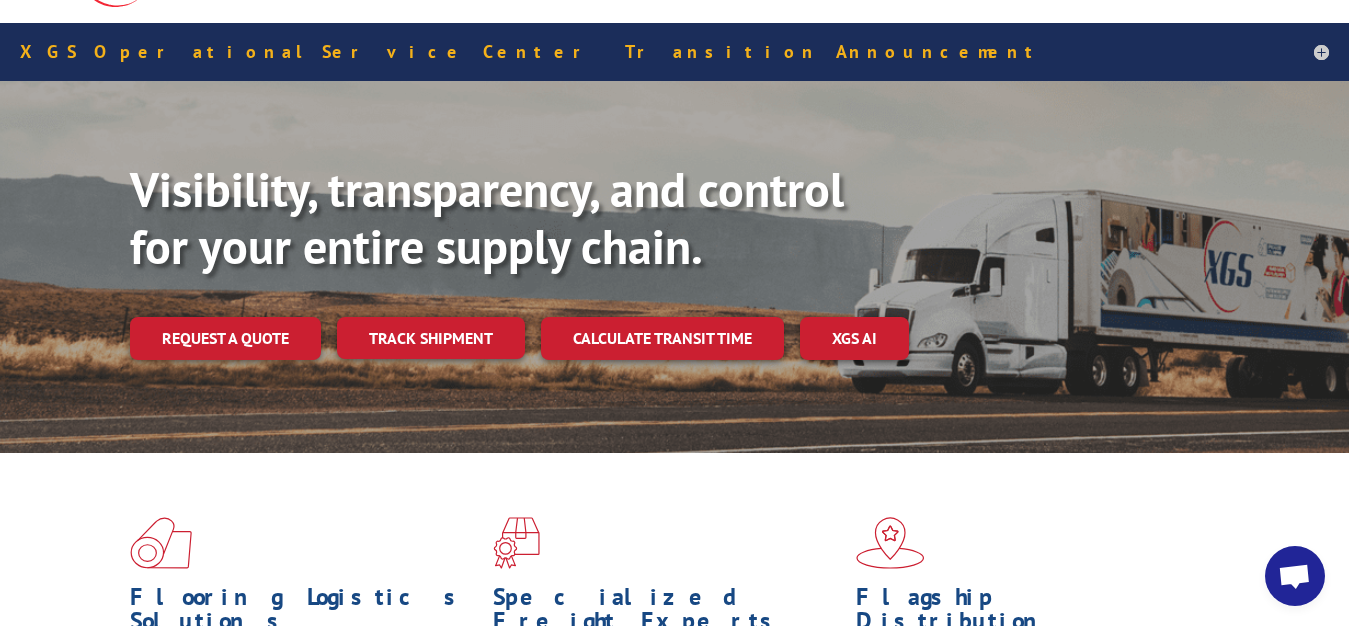 scroll, scrollTop: 0, scrollLeft: 0, axis: both 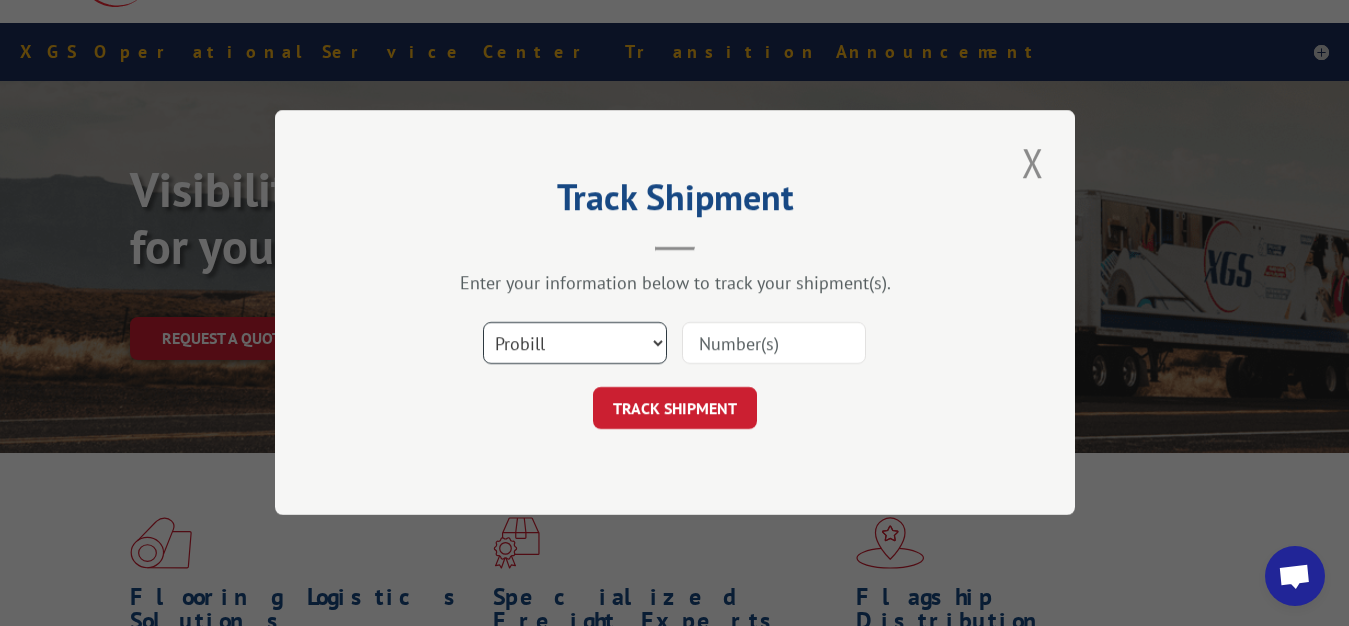 click on "Select category... Probill BOL PO" at bounding box center (575, 344) 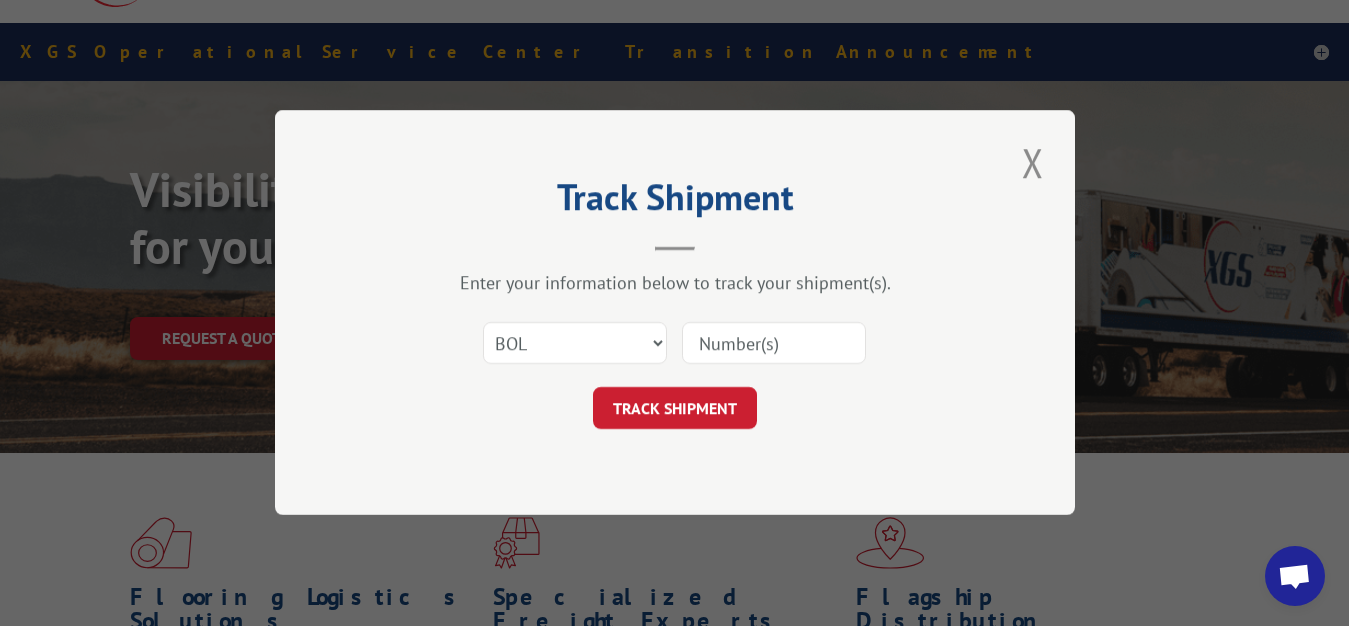 click at bounding box center [774, 344] 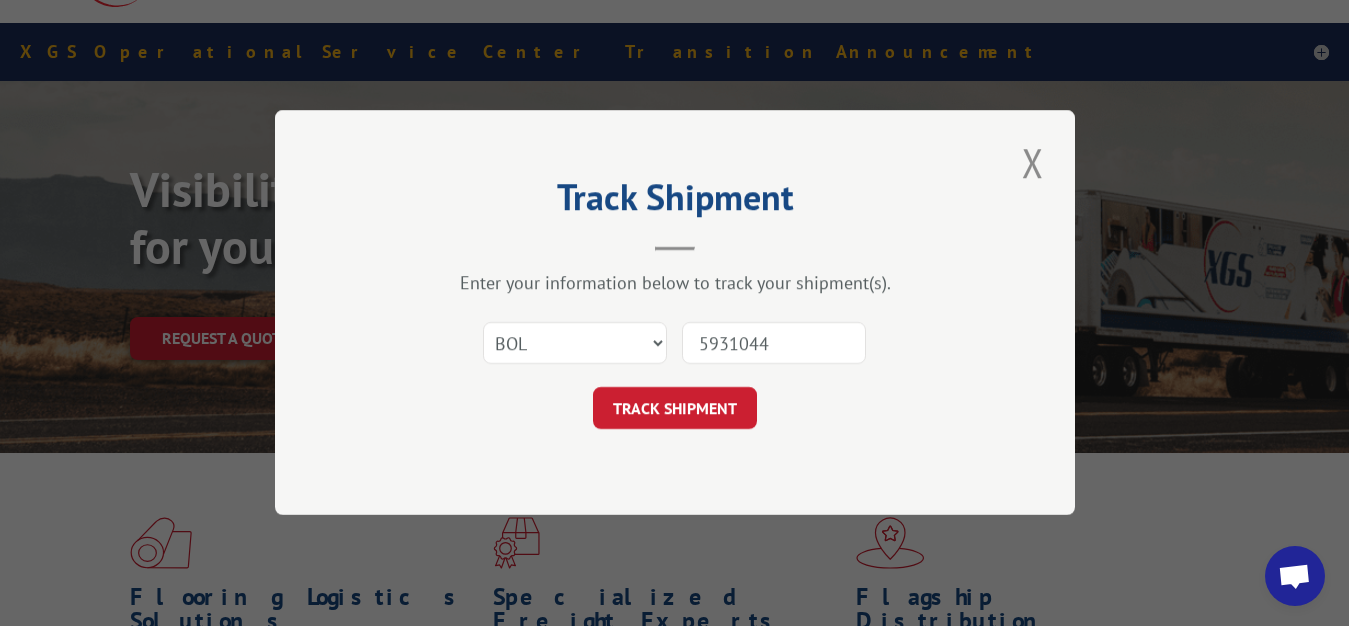 type on "5931044" 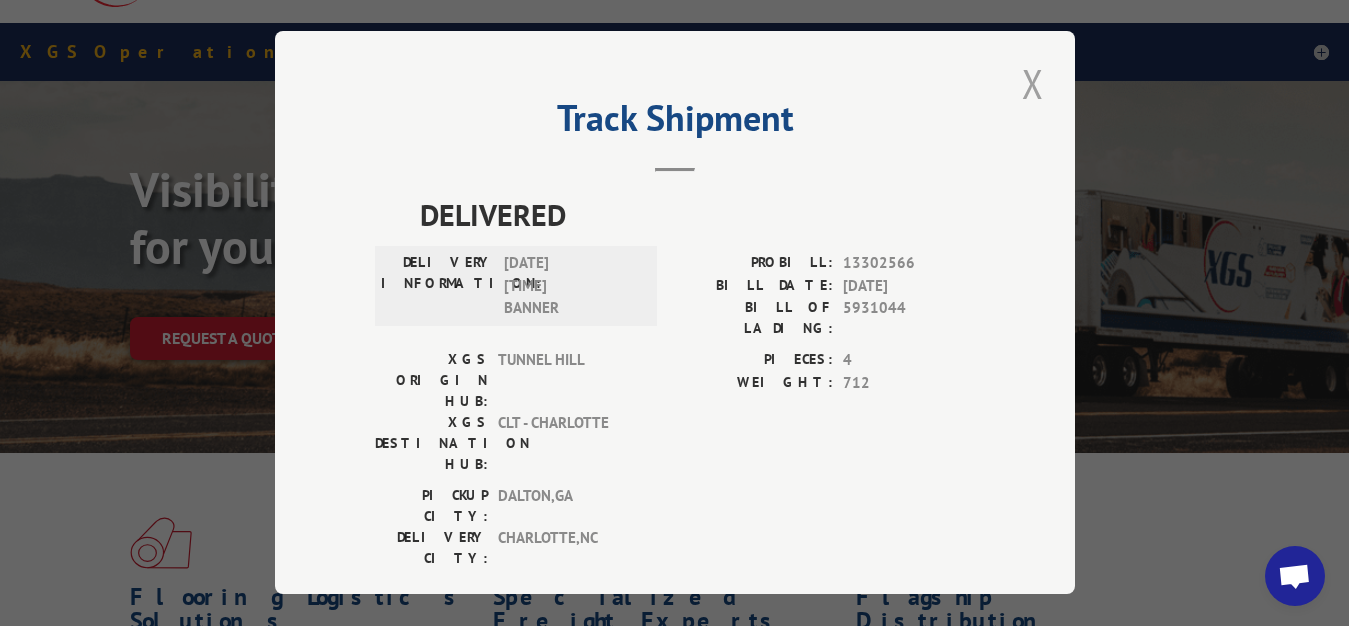 click at bounding box center (1033, 83) 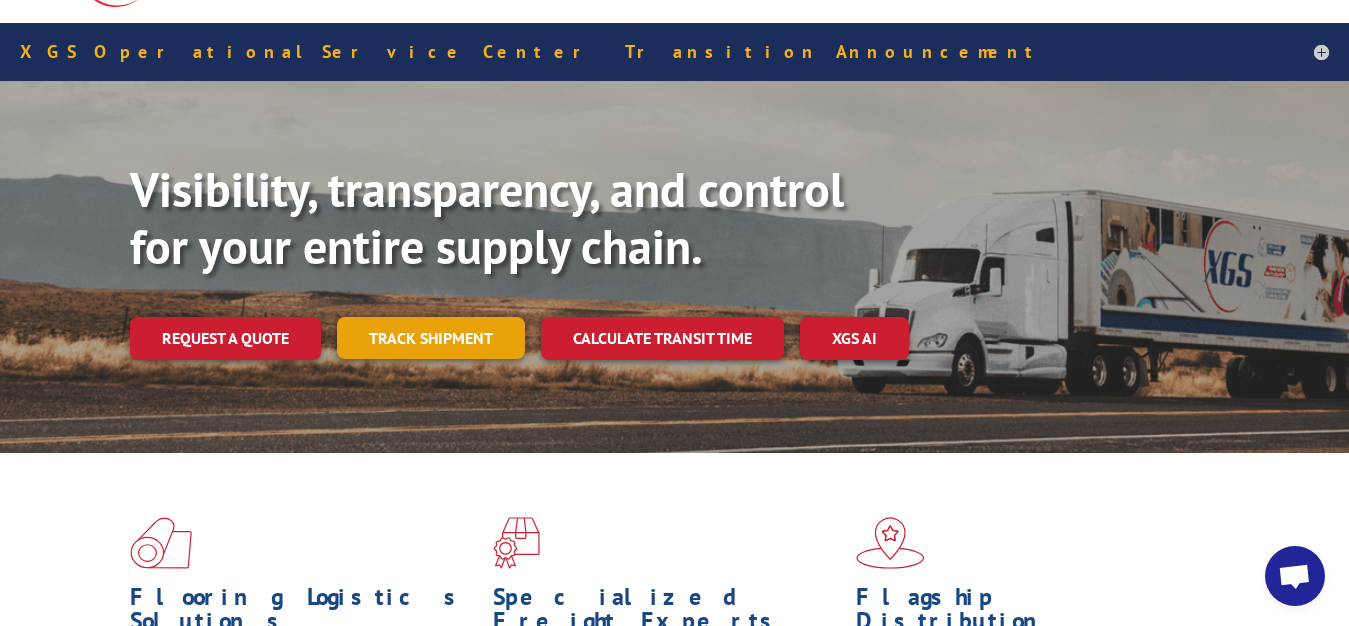 click on "Track shipment" at bounding box center (431, 338) 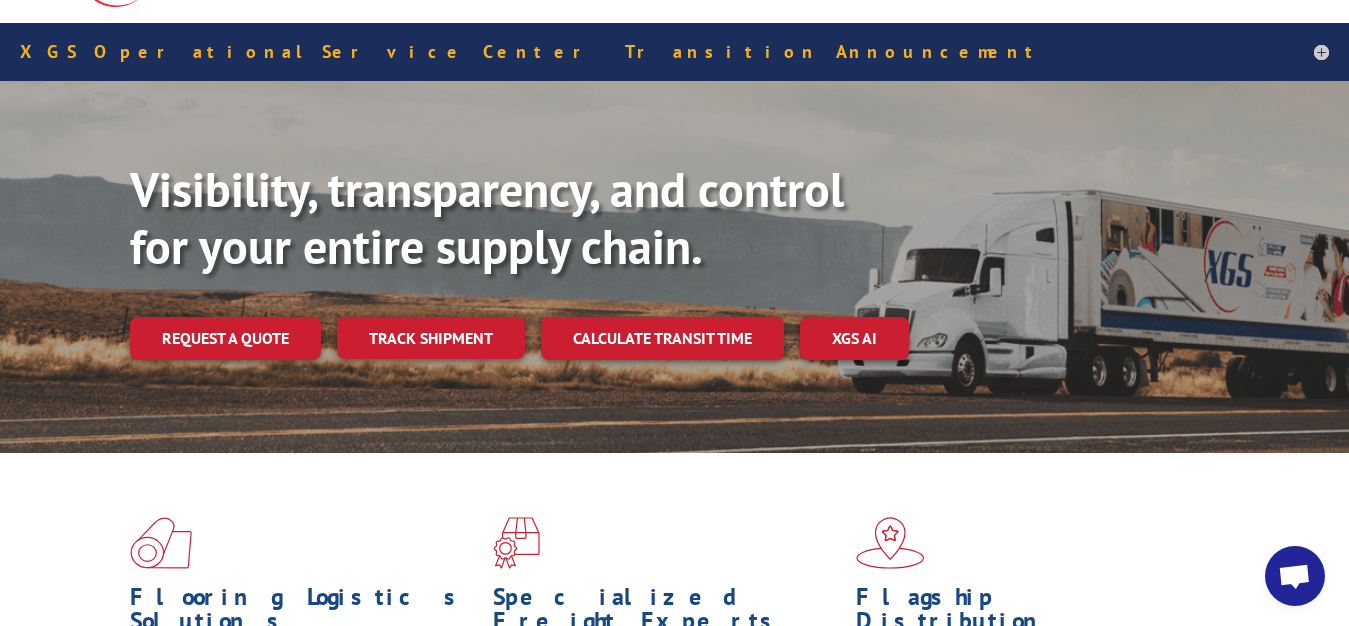 scroll, scrollTop: 0, scrollLeft: 0, axis: both 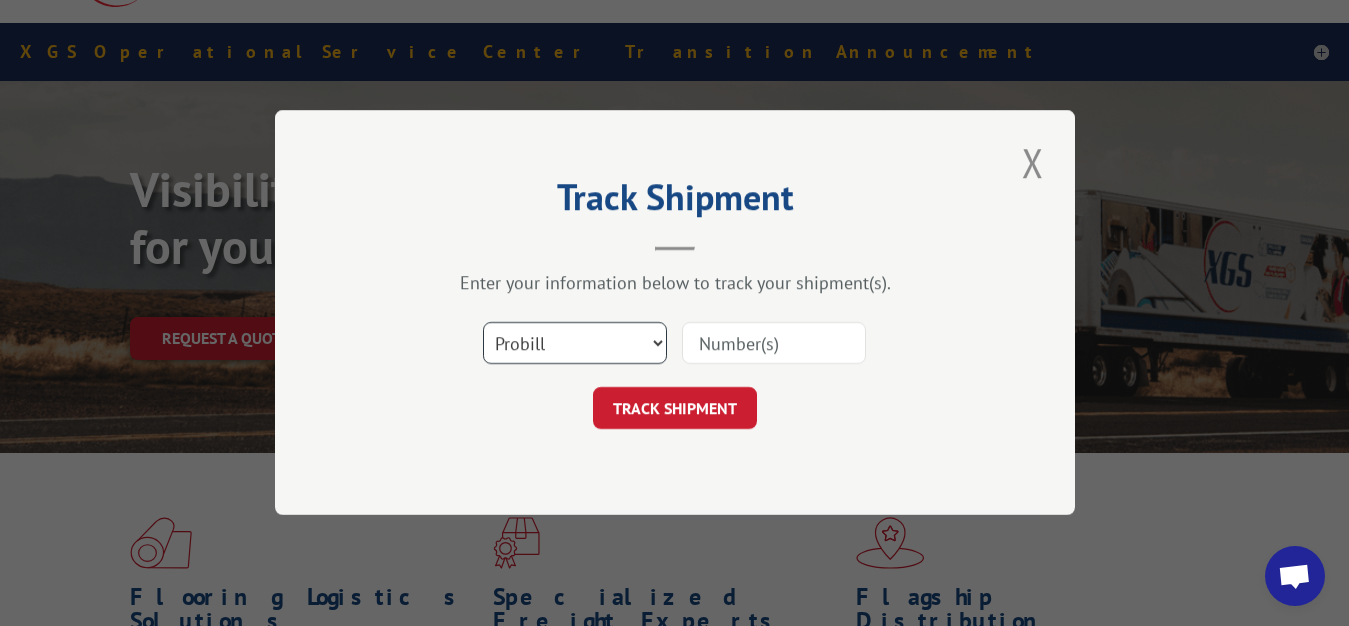 click on "Select category... Probill BOL PO" at bounding box center (575, 344) 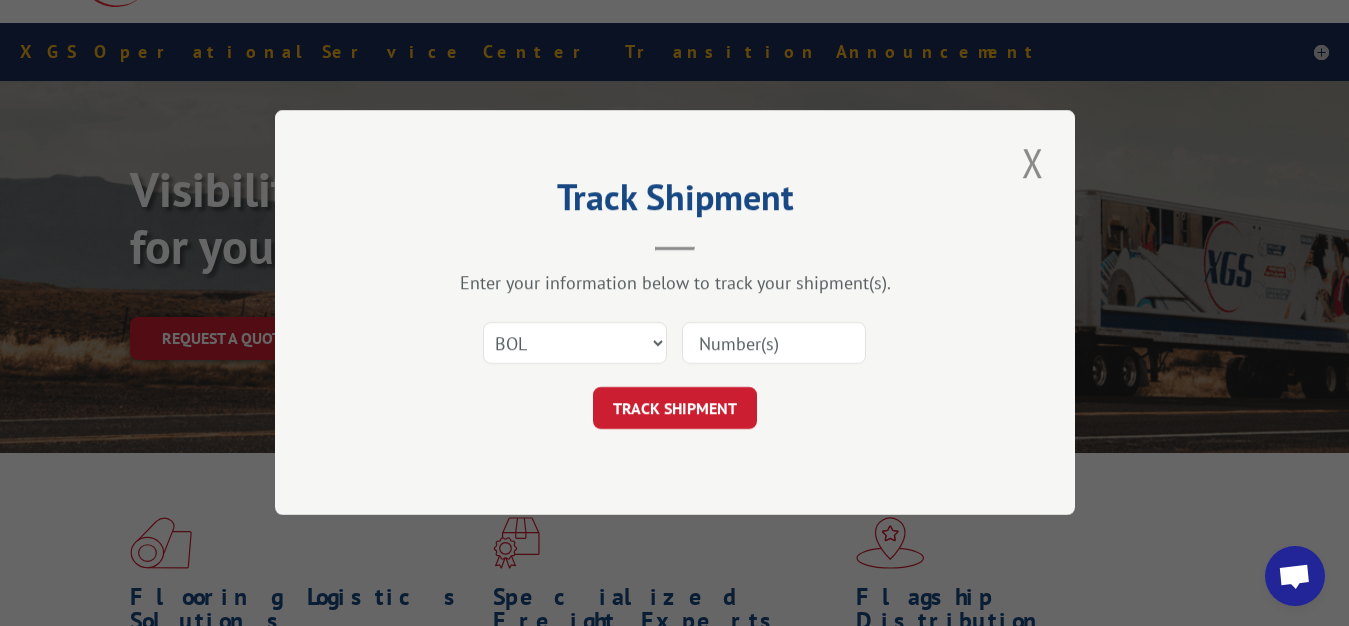 drag, startPoint x: 734, startPoint y: 337, endPoint x: 668, endPoint y: 241, distance: 116.498924 